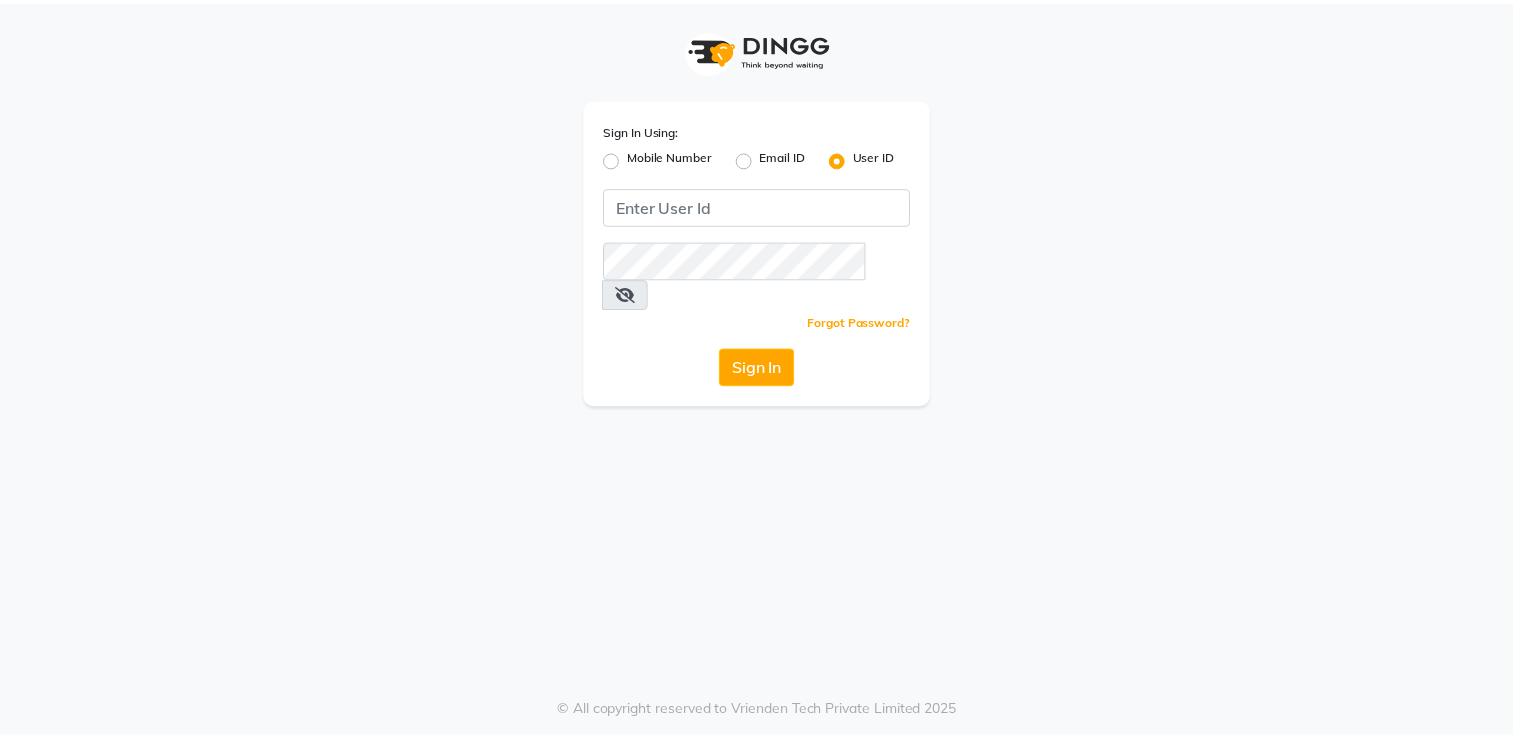 scroll, scrollTop: 0, scrollLeft: 0, axis: both 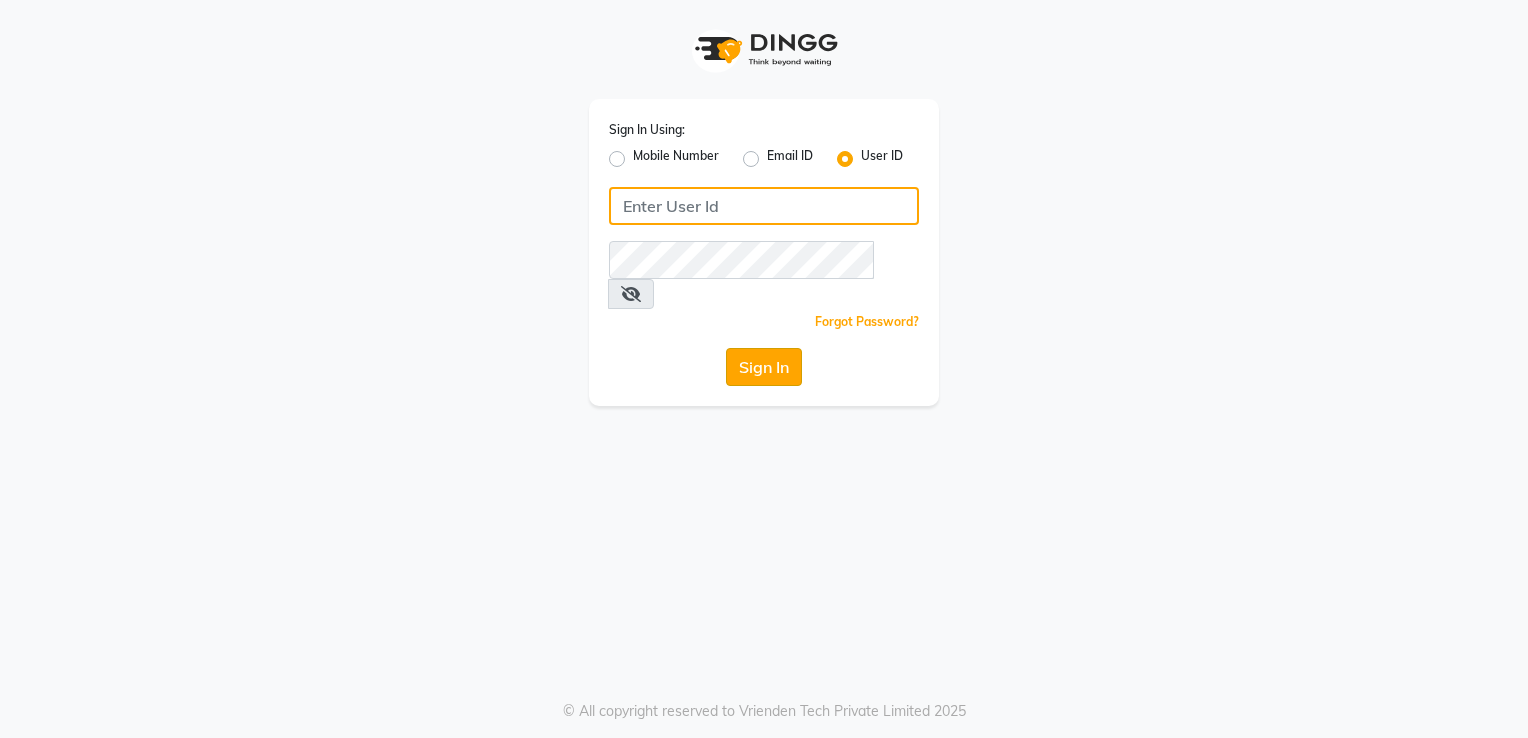 type on "[DEMOGRAPHIC_DATA]" 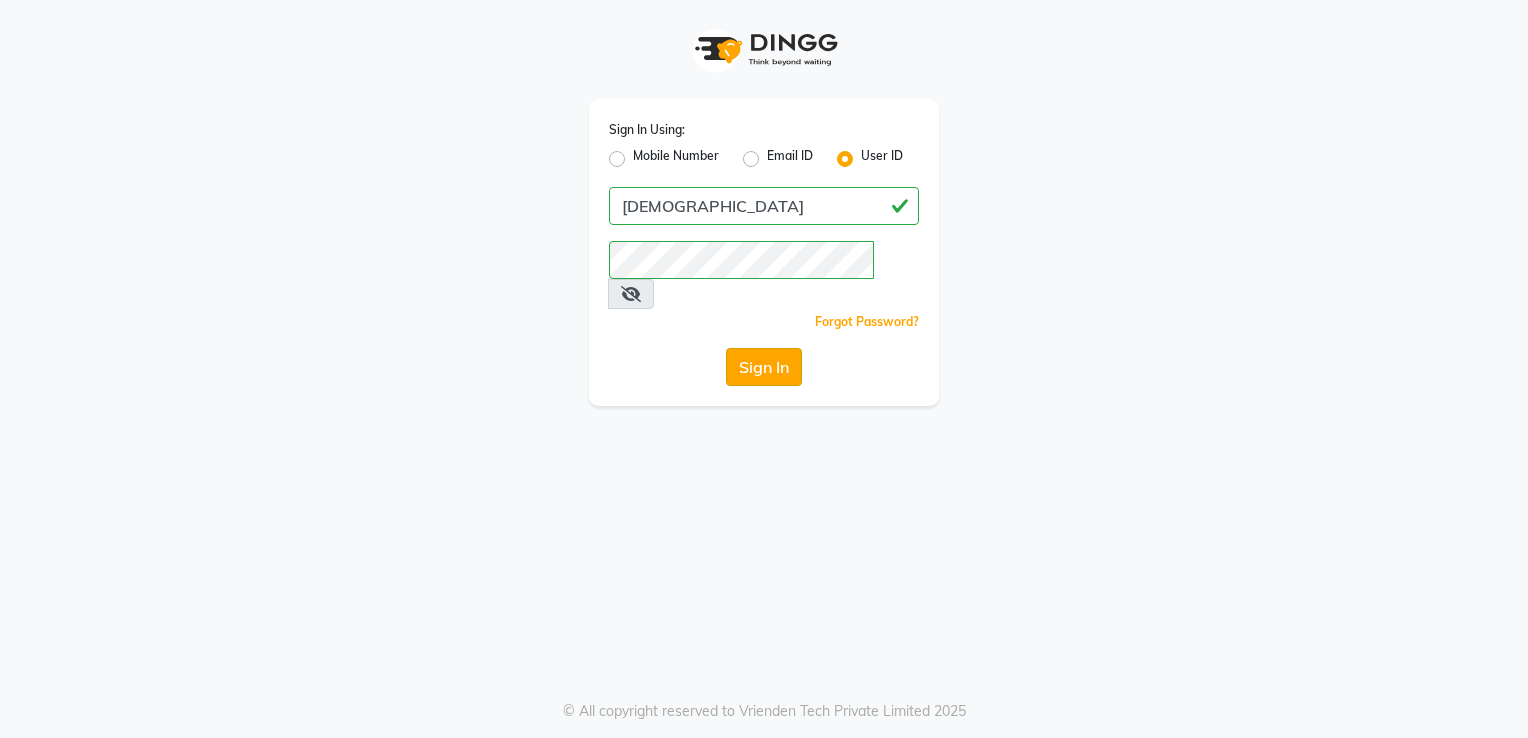 click on "Sign In" 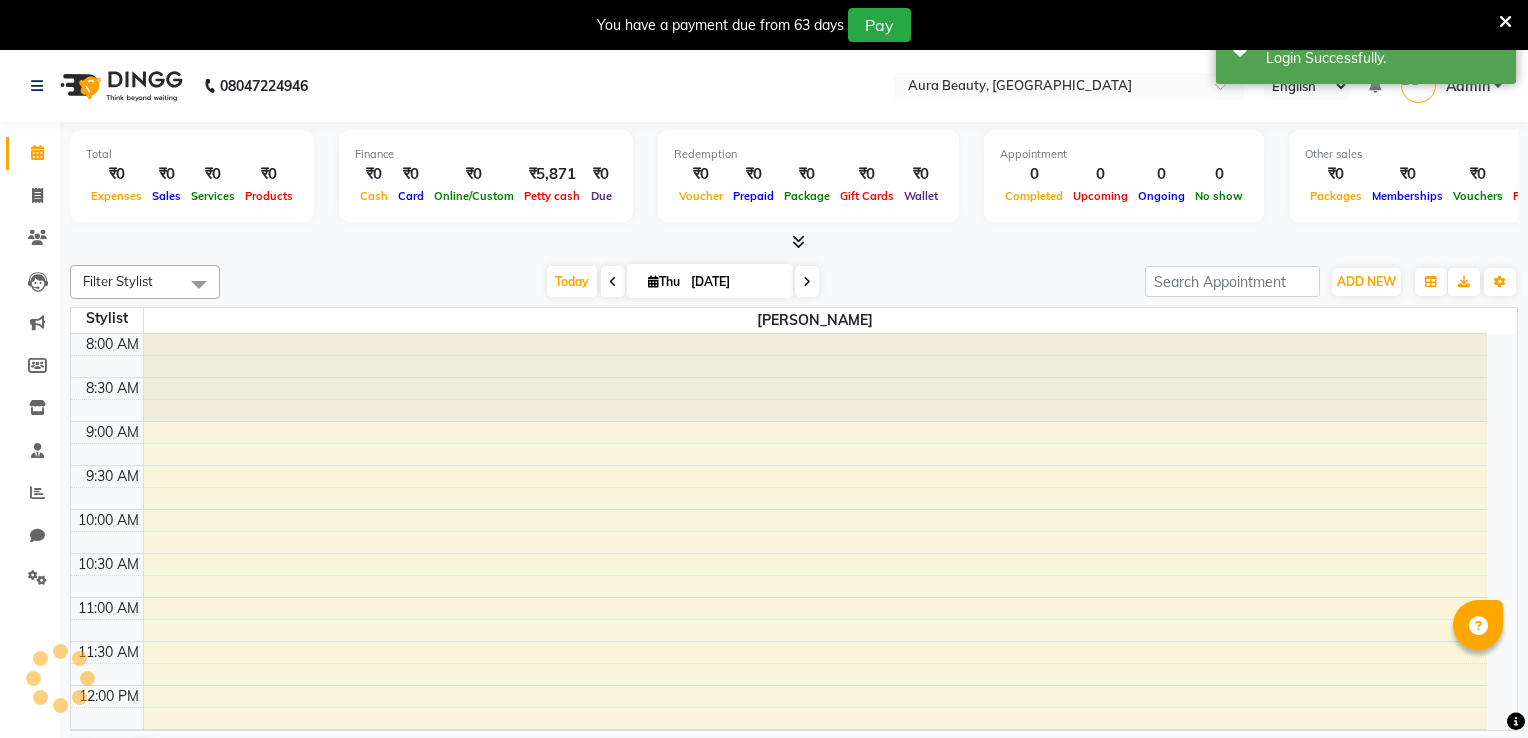 select on "en" 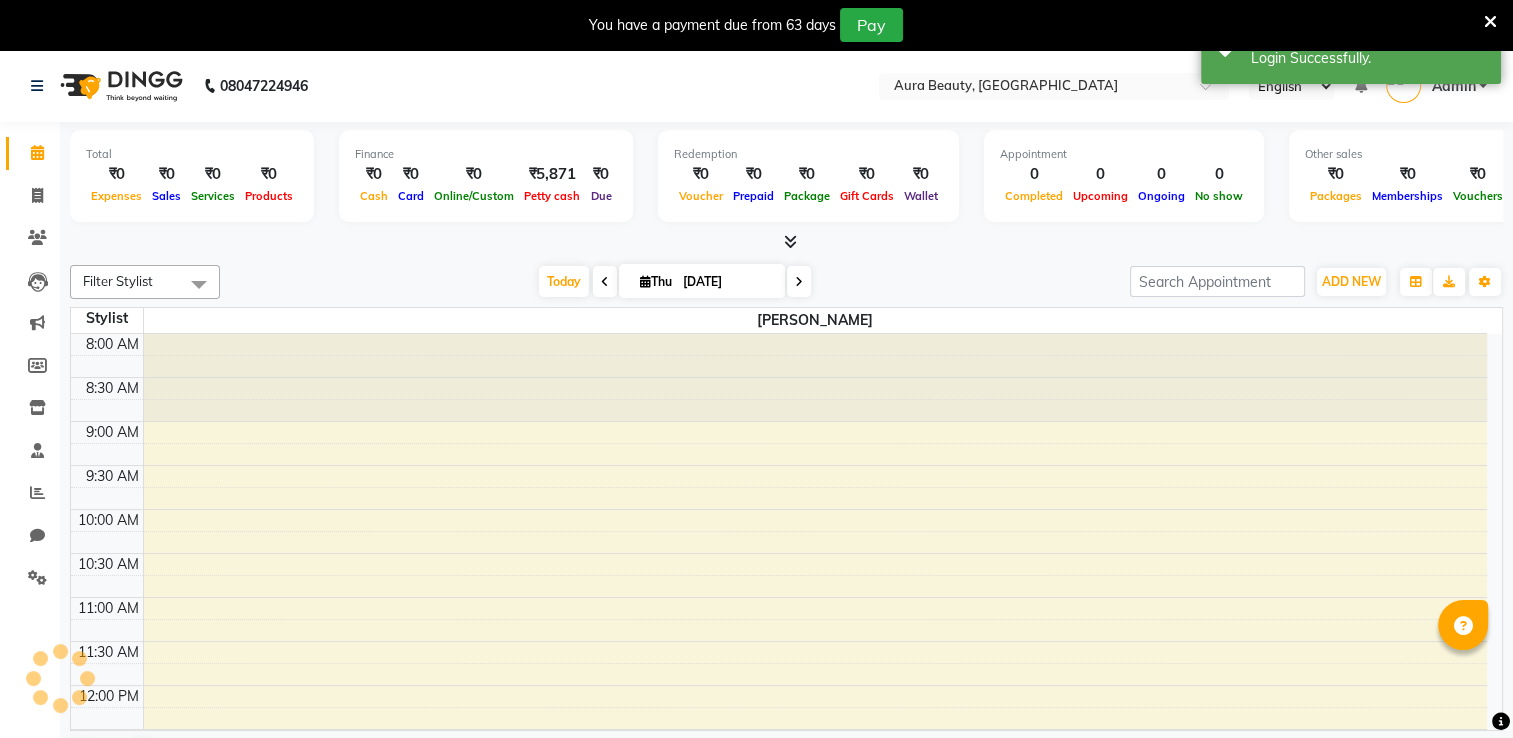 scroll, scrollTop: 0, scrollLeft: 0, axis: both 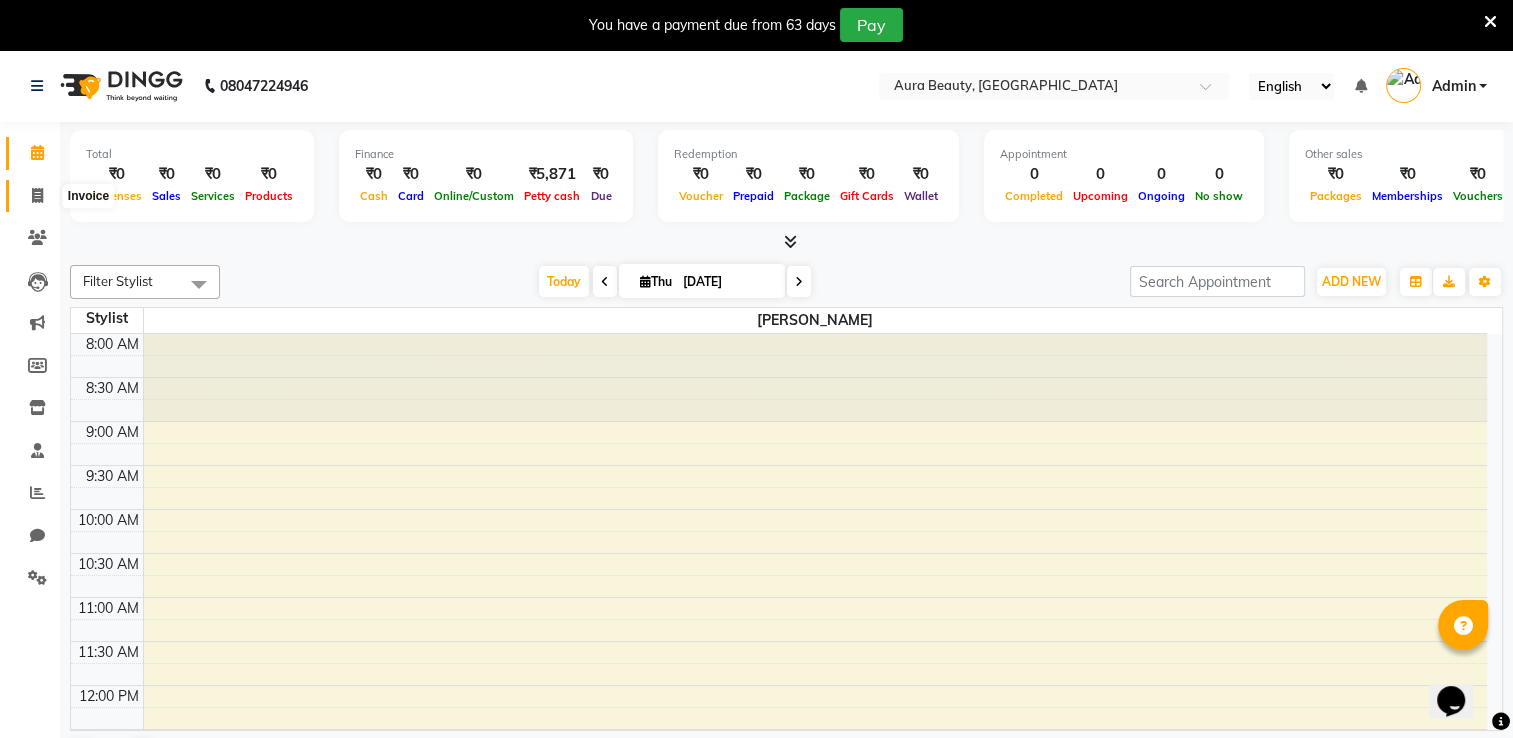 click 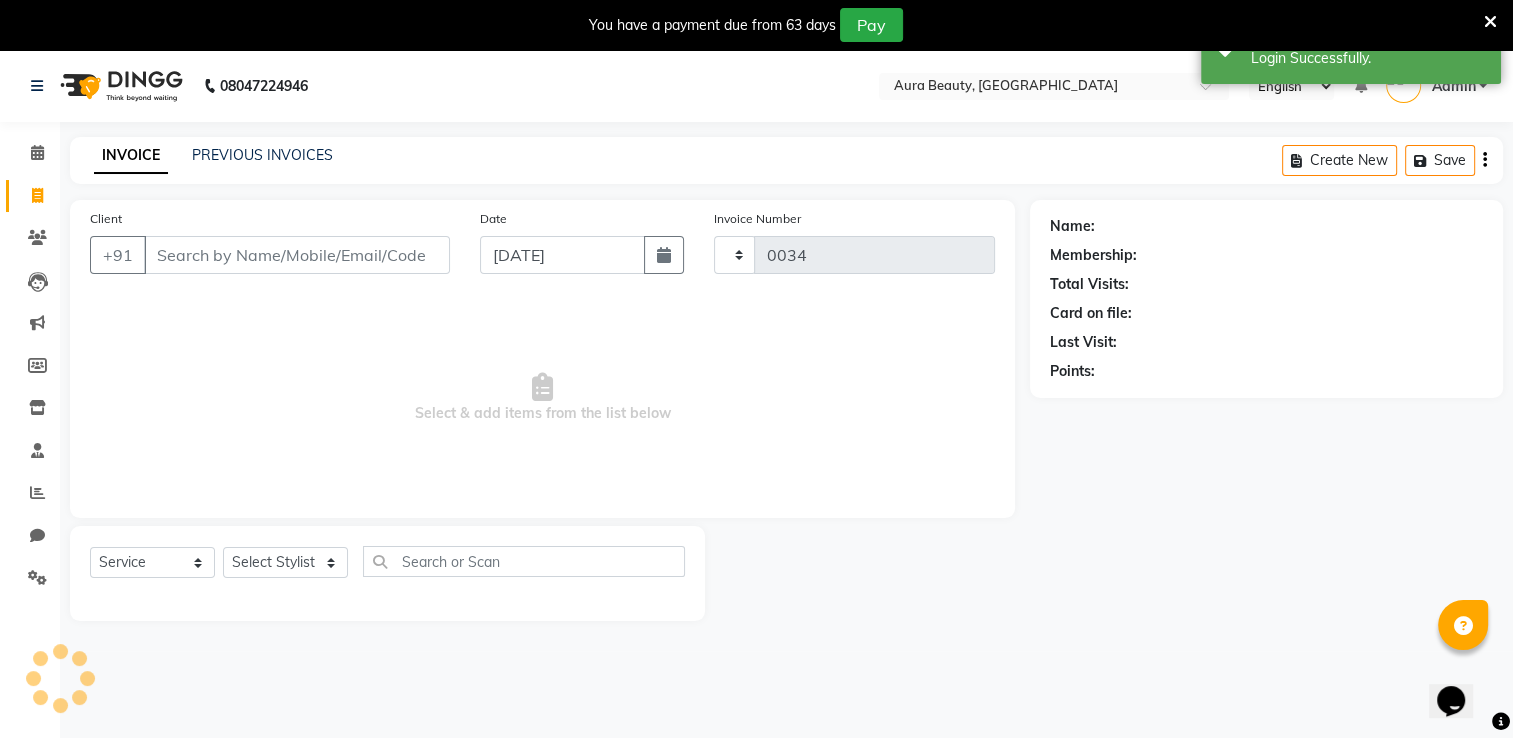 click 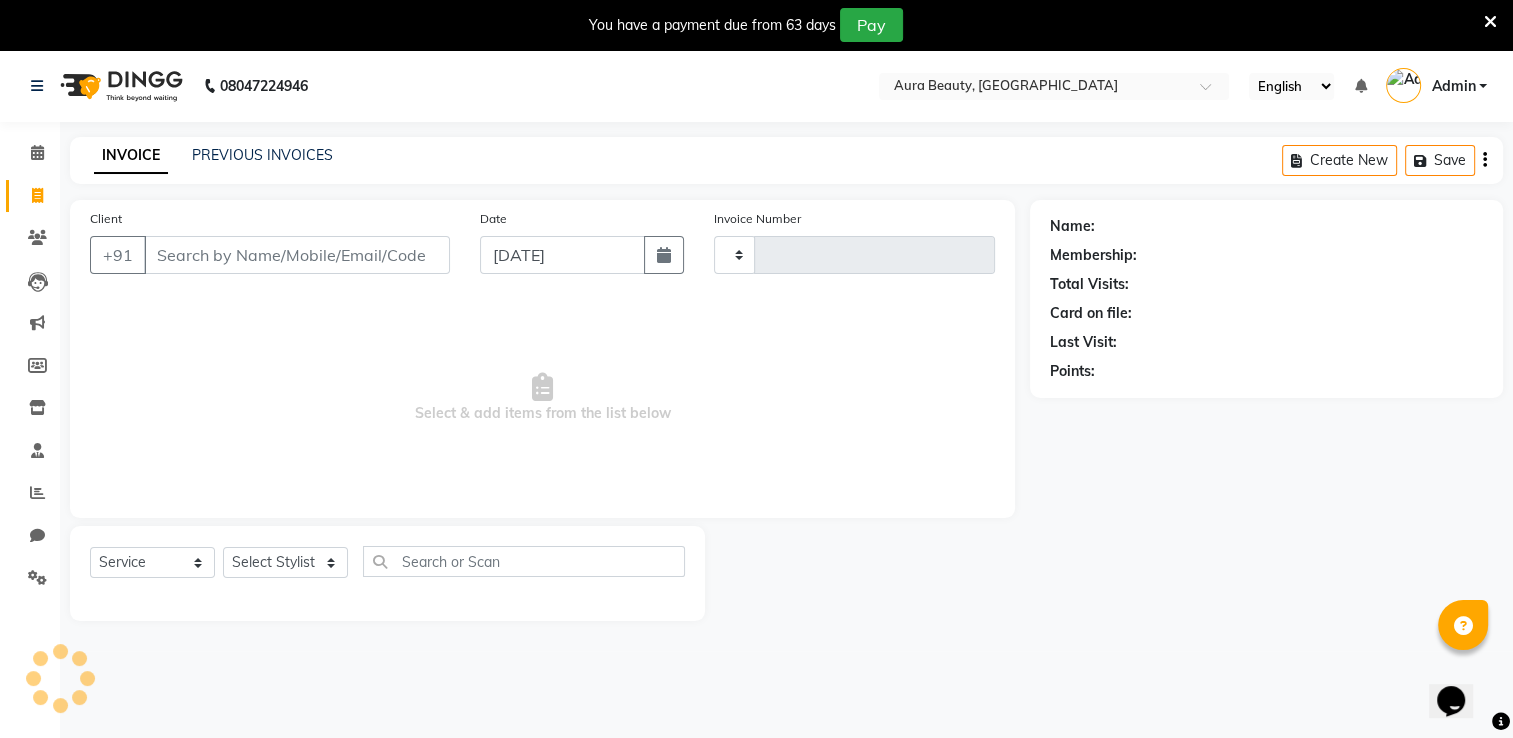 type on "0034" 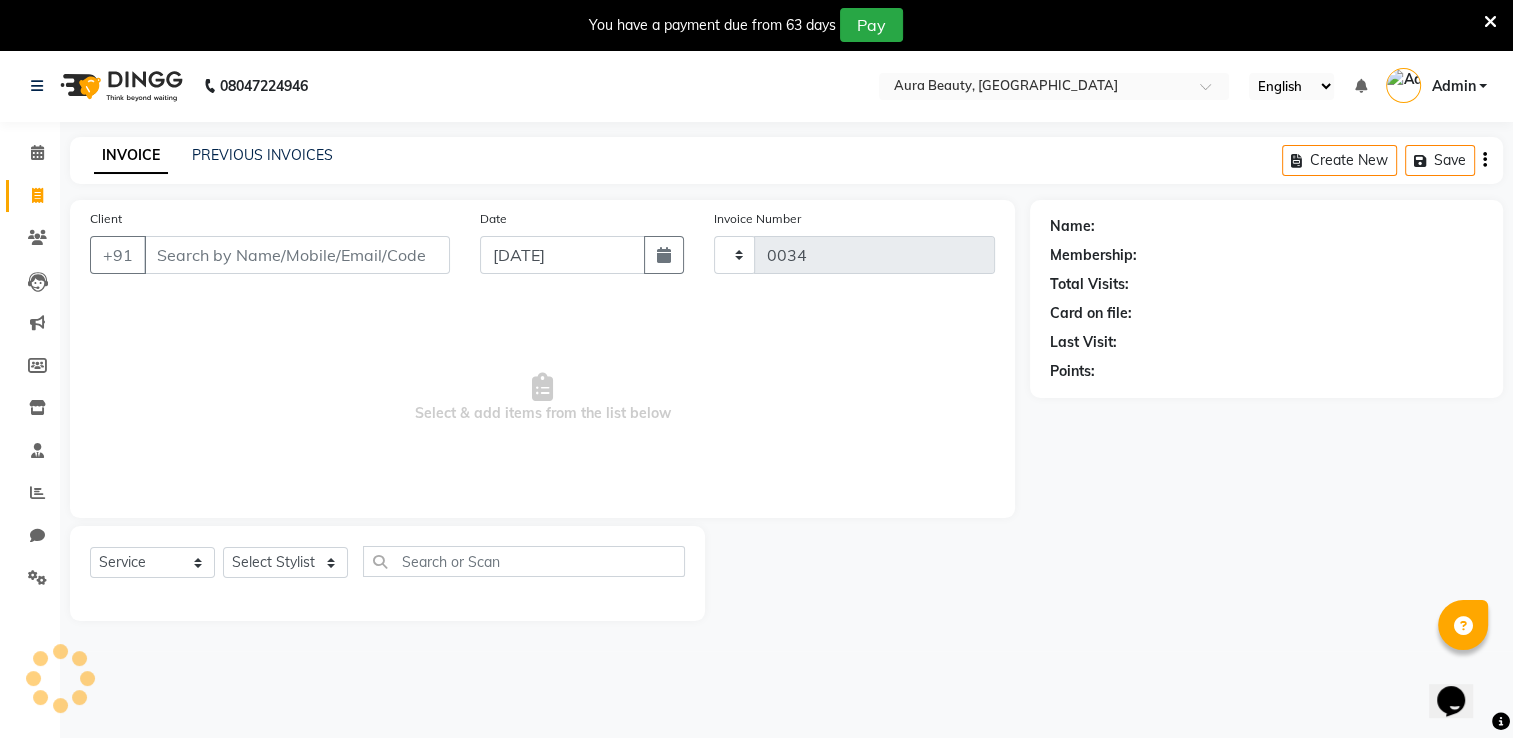 scroll, scrollTop: 50, scrollLeft: 0, axis: vertical 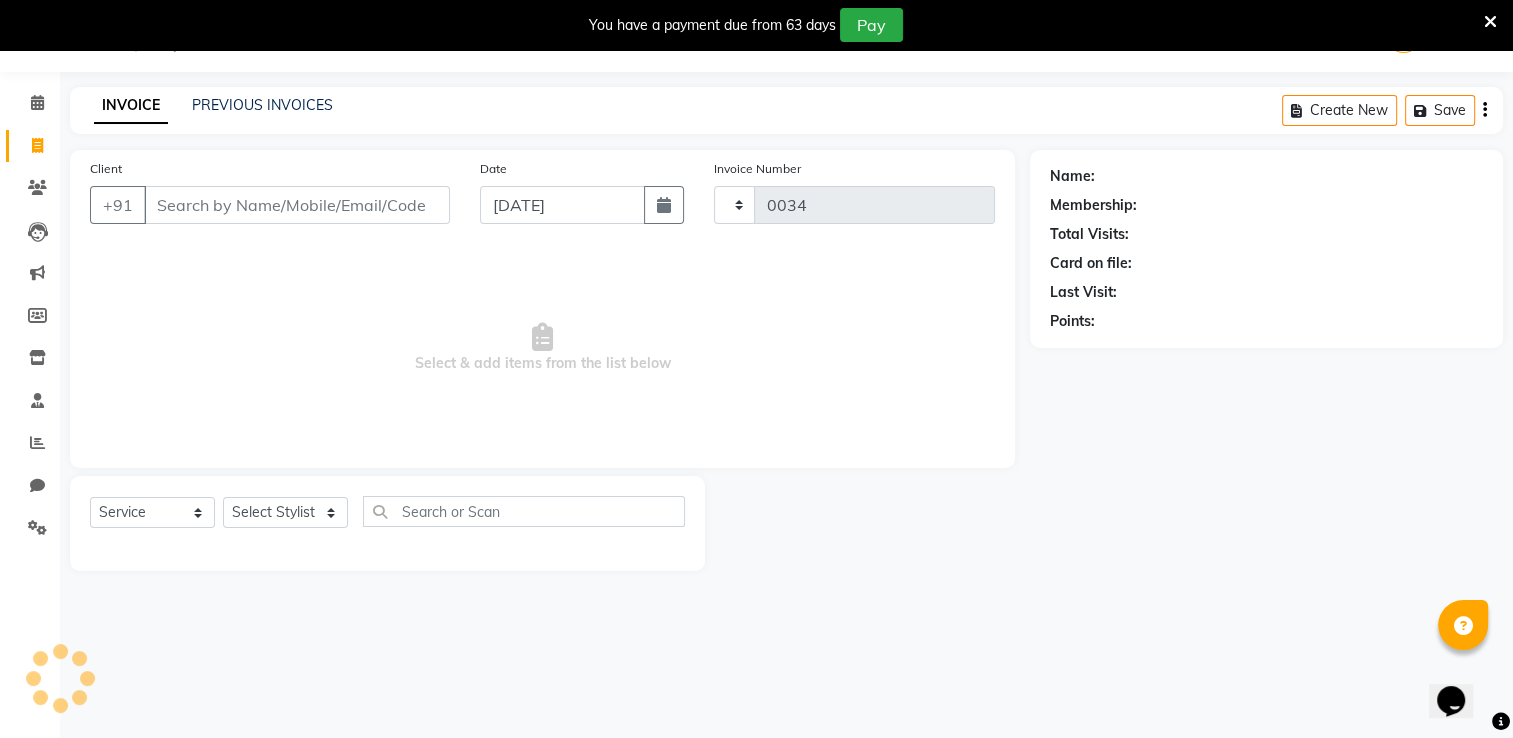 select on "8092" 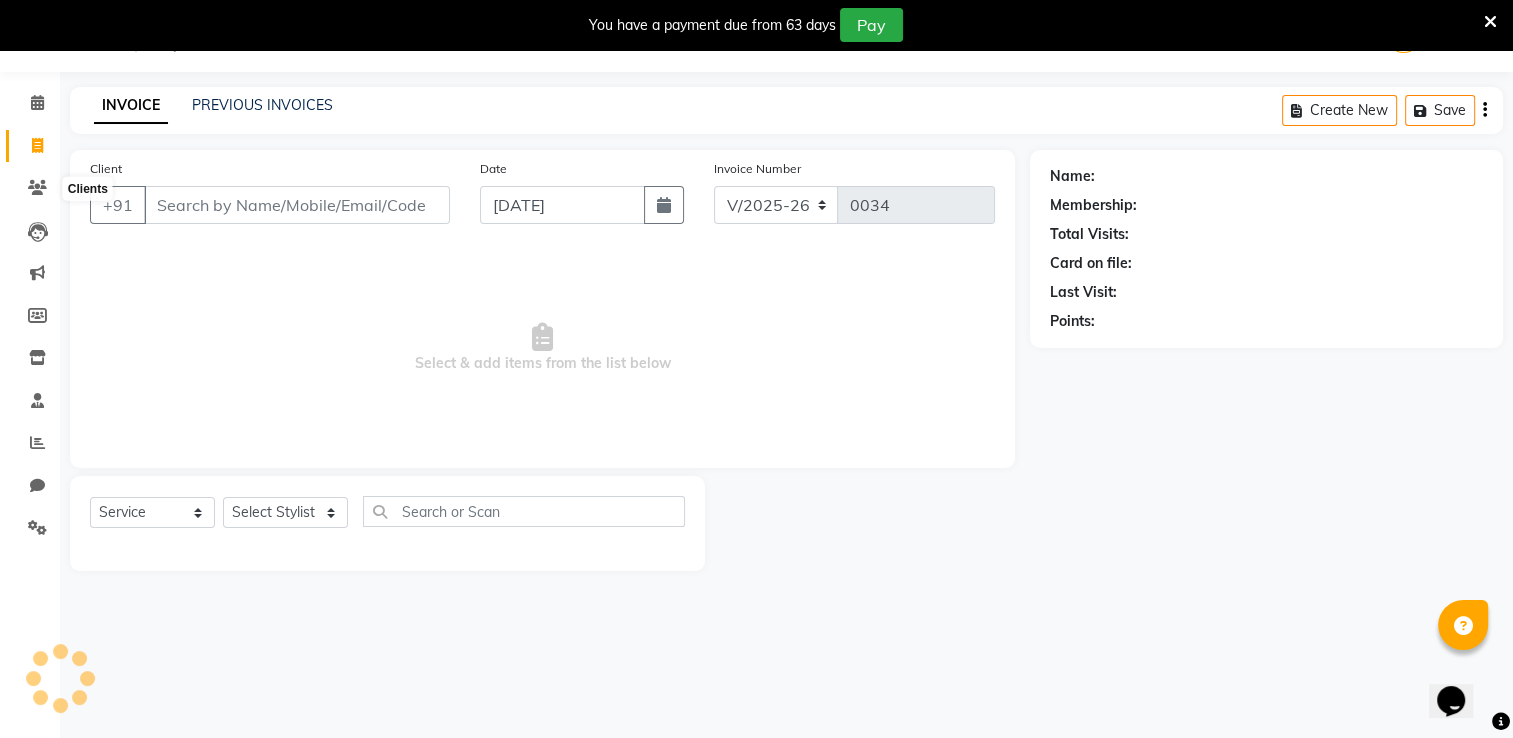 select on "84335" 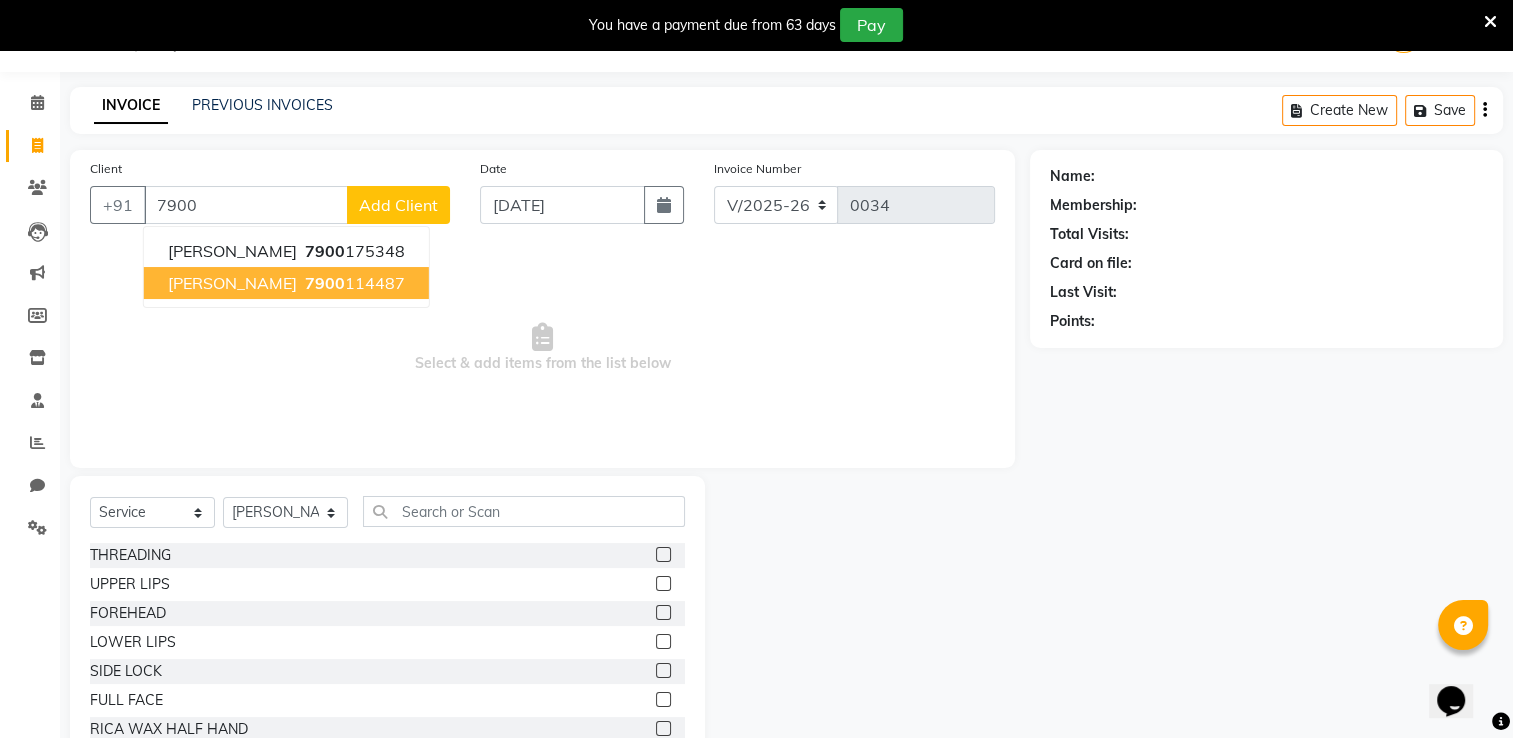 click on "[PERSON_NAME]" at bounding box center [232, 283] 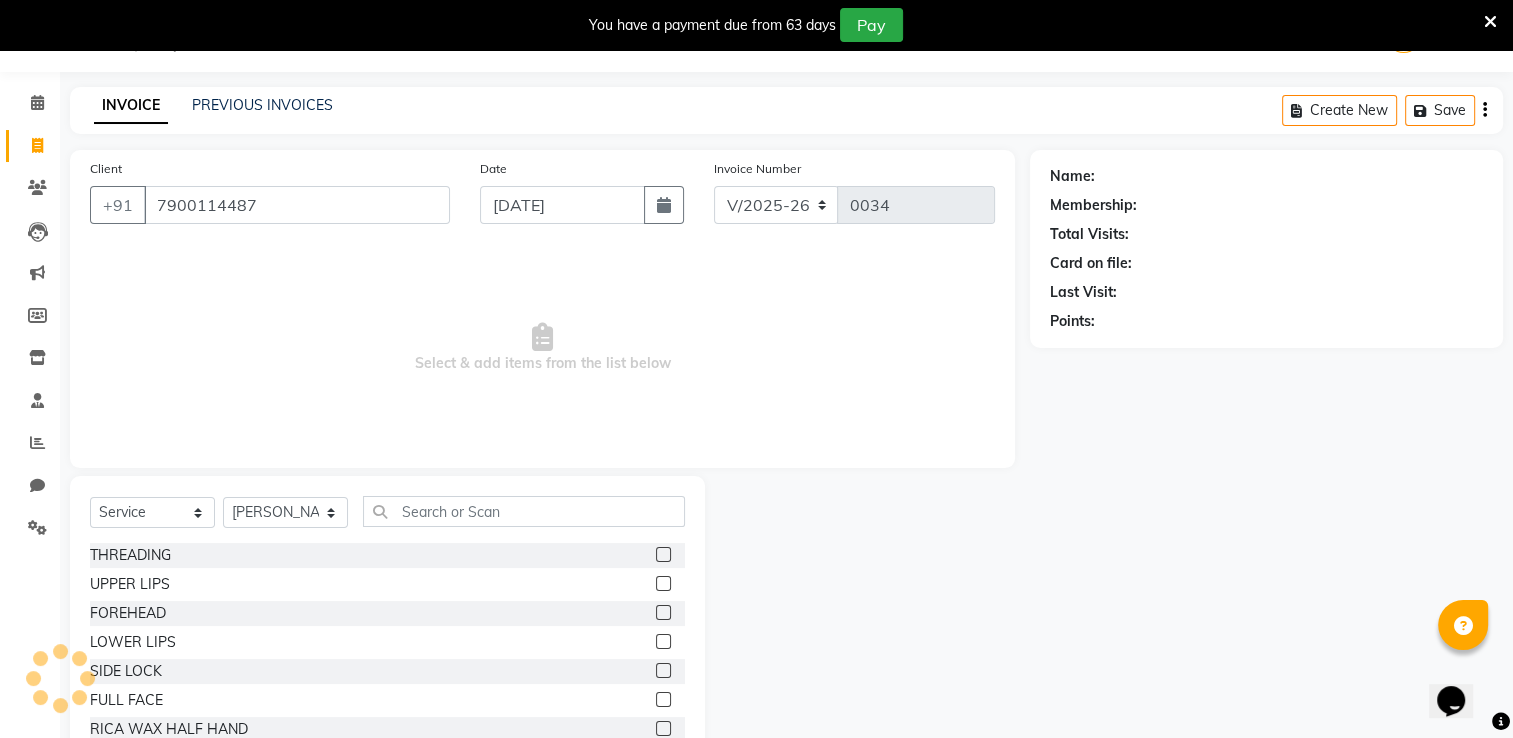 type on "7900114487" 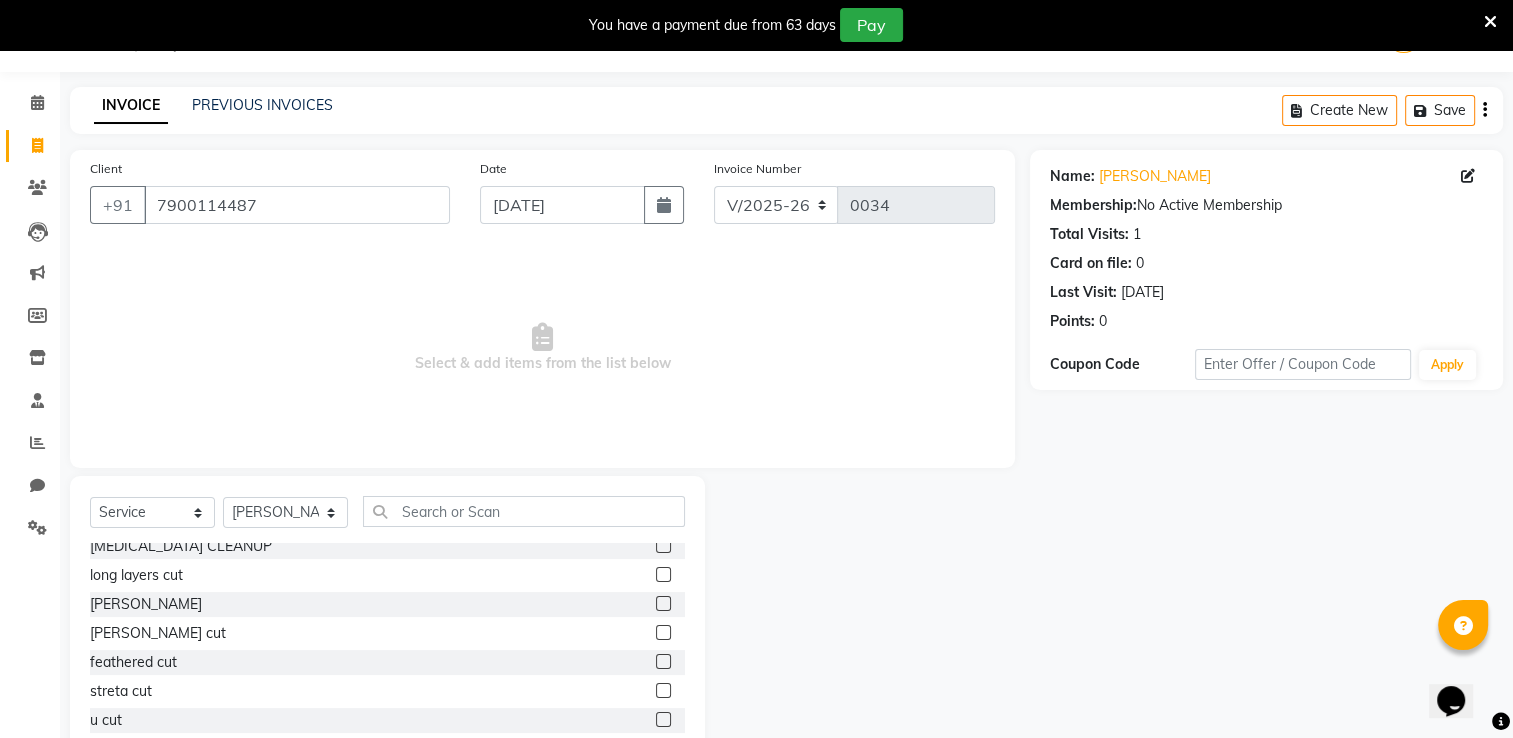 scroll, scrollTop: 786, scrollLeft: 0, axis: vertical 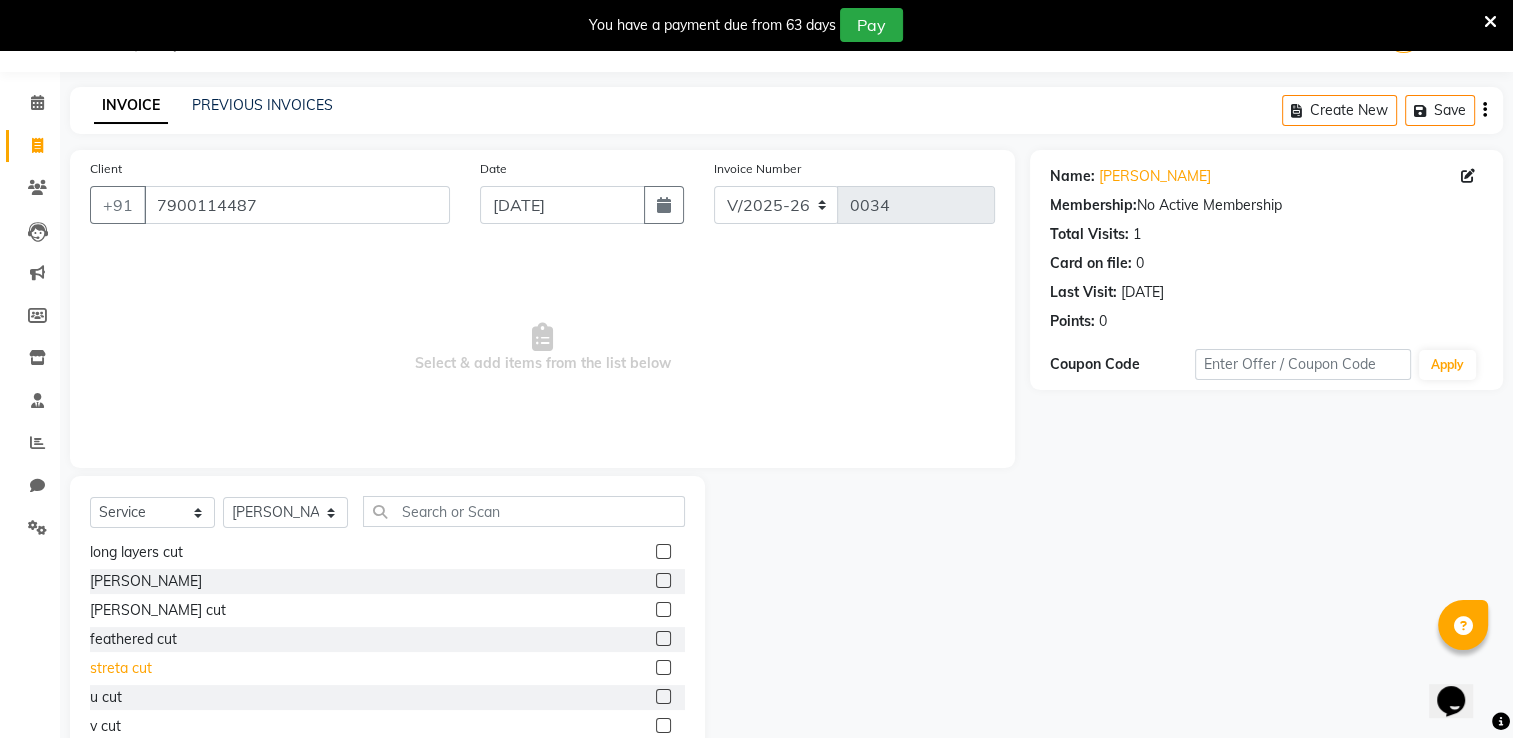click on "streta cut" 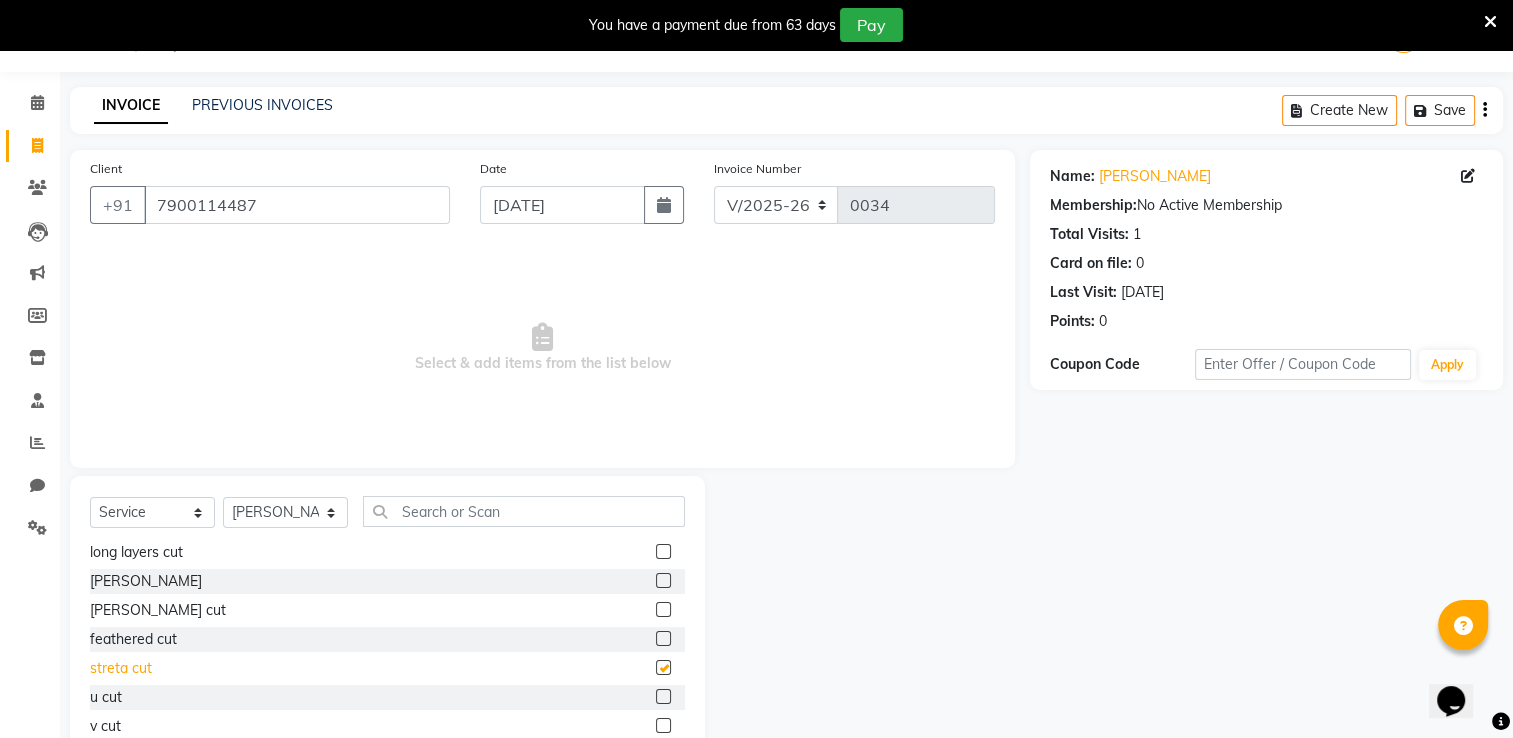 checkbox on "false" 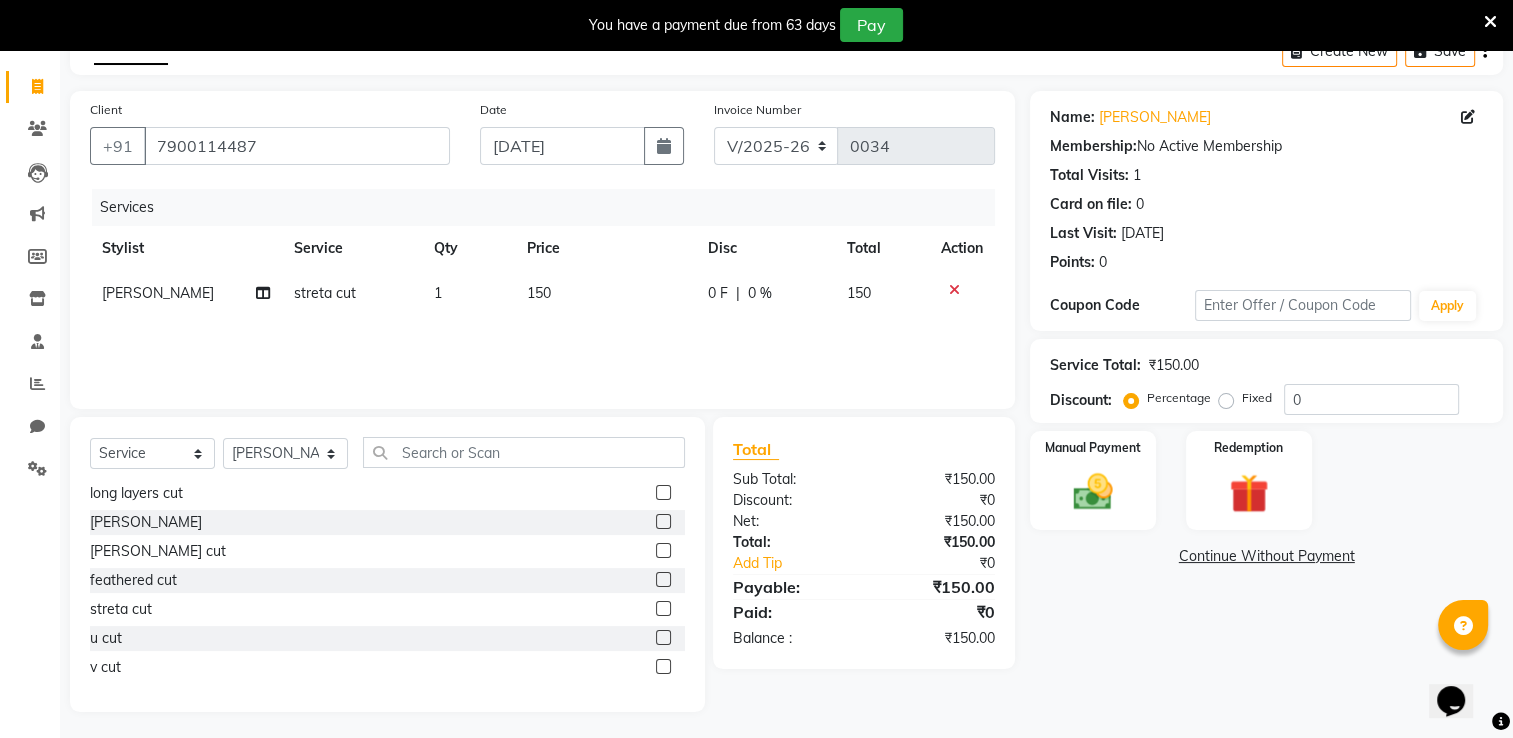 scroll, scrollTop: 113, scrollLeft: 0, axis: vertical 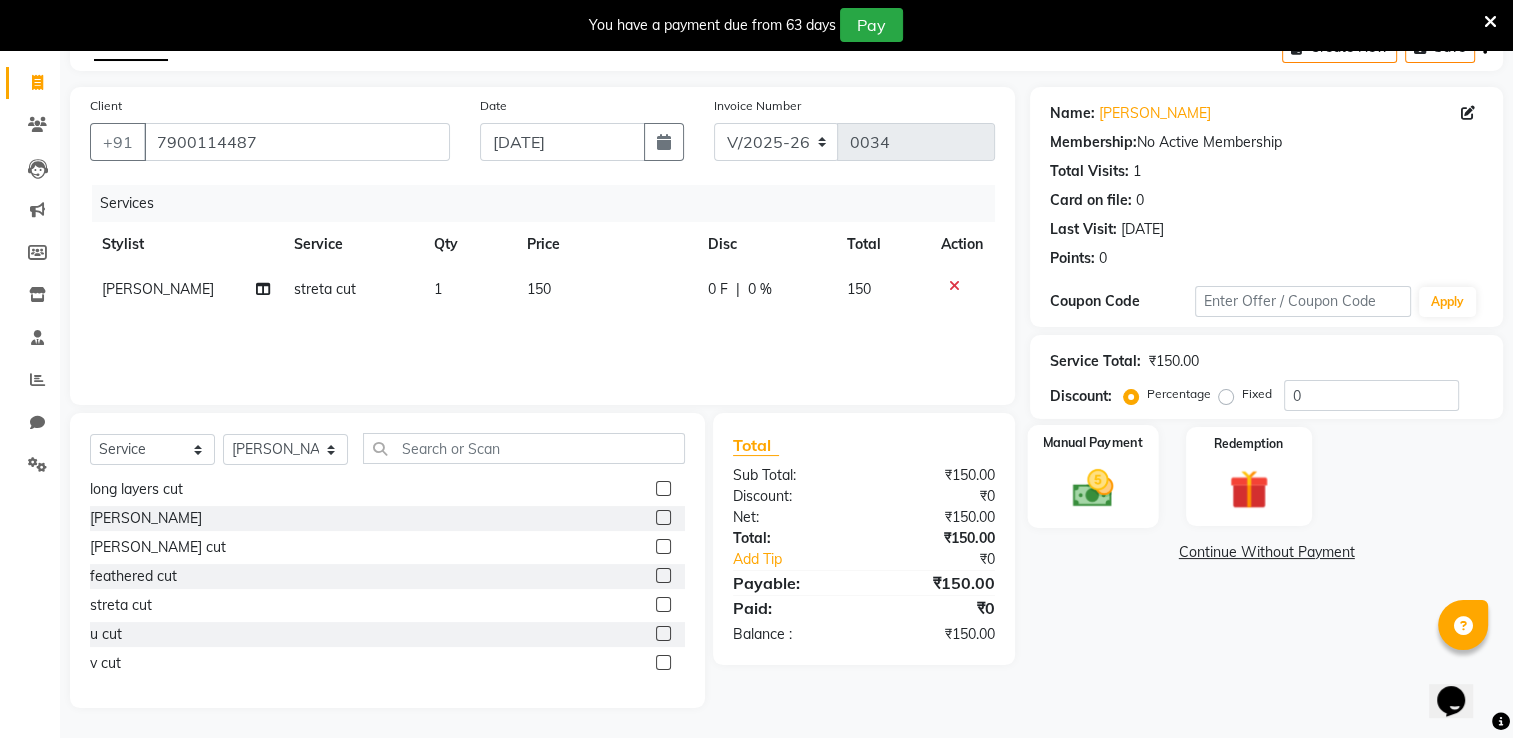 click 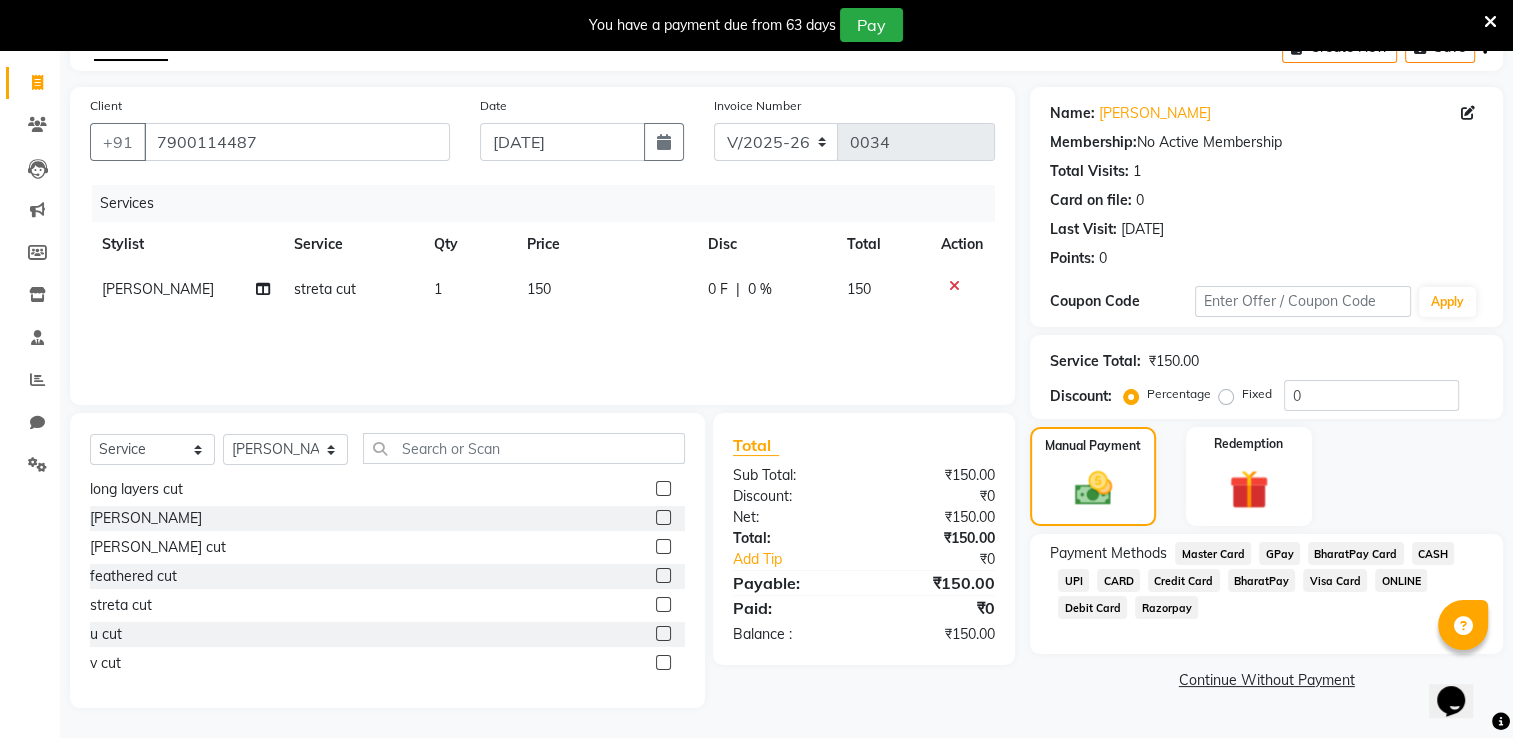 click on "GPay" 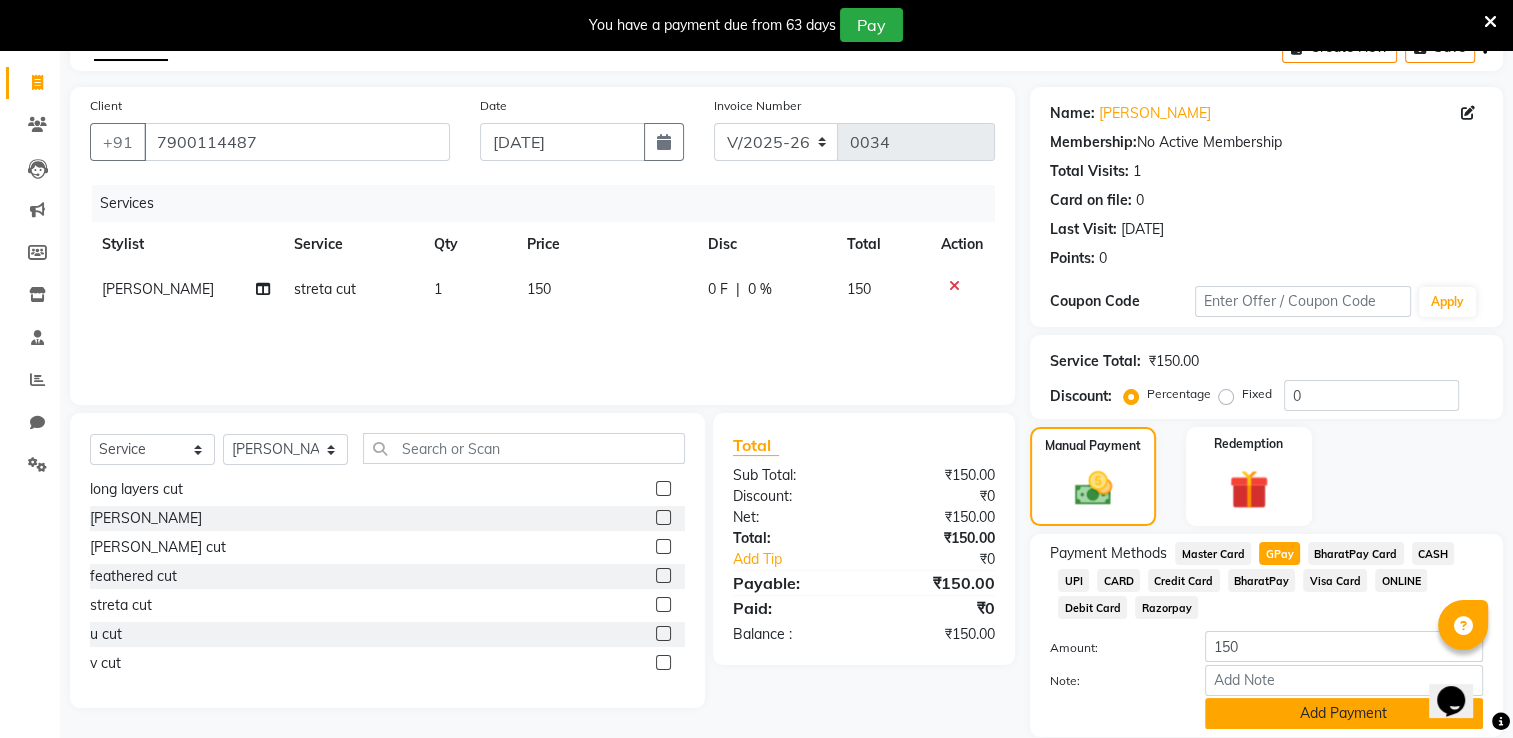 click on "Add Payment" 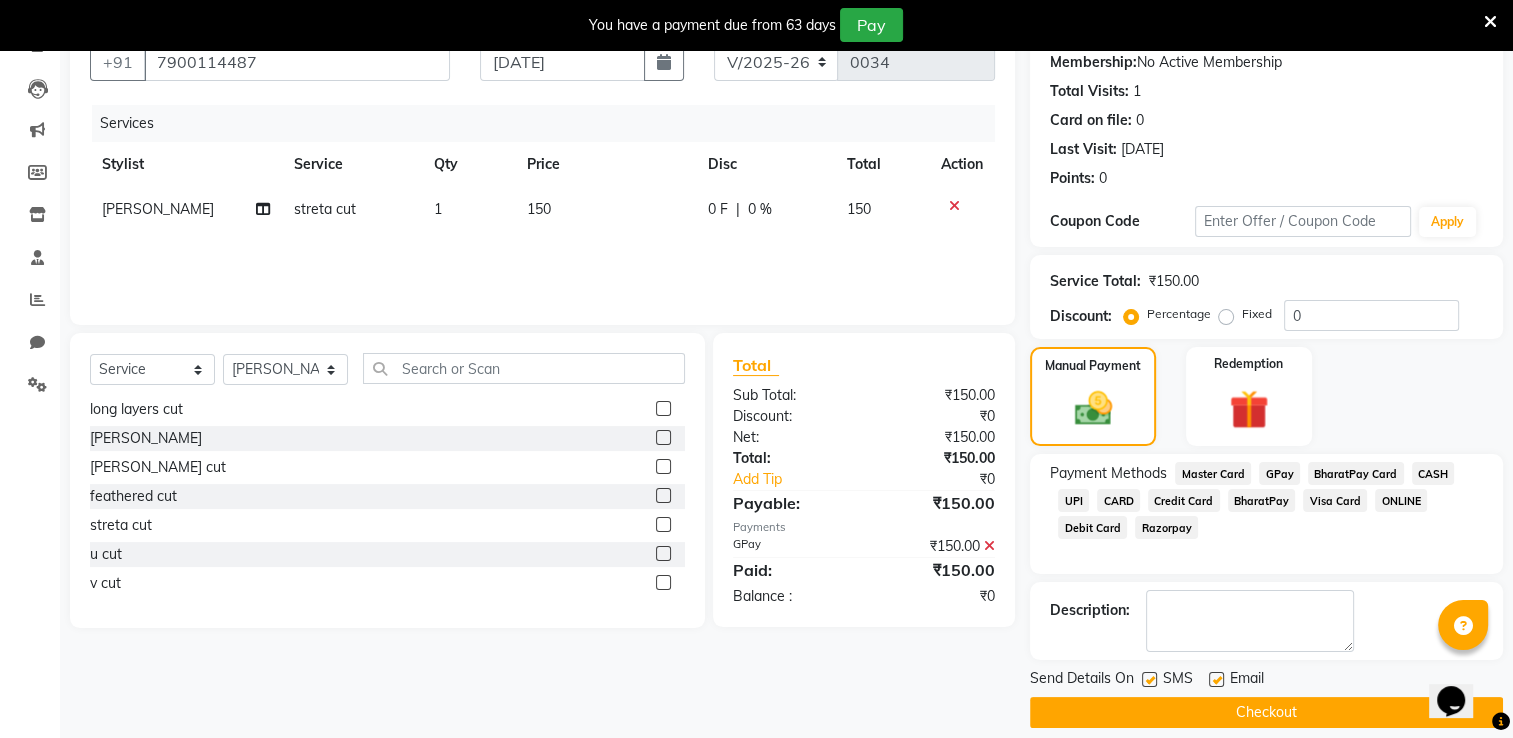 scroll, scrollTop: 212, scrollLeft: 0, axis: vertical 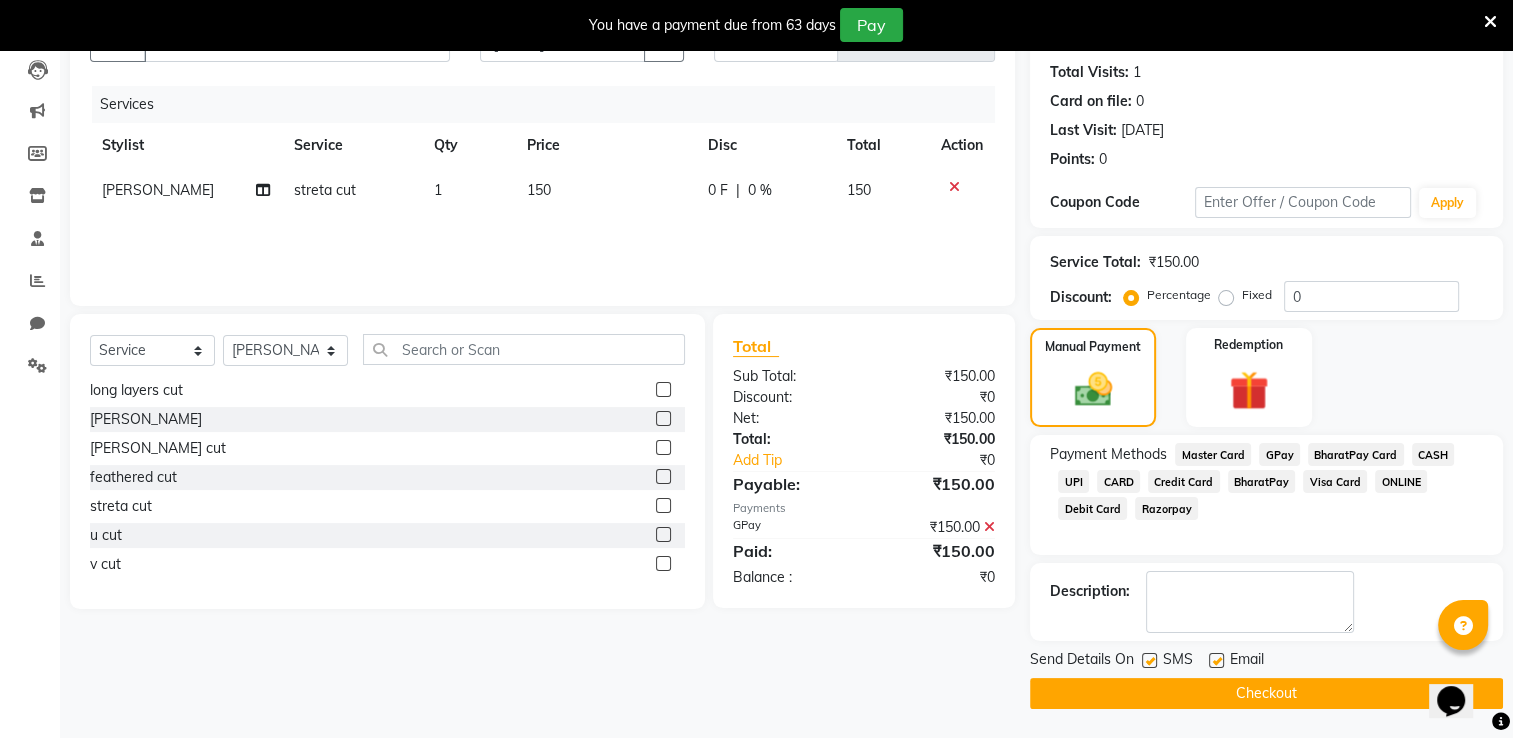 click on "Checkout" 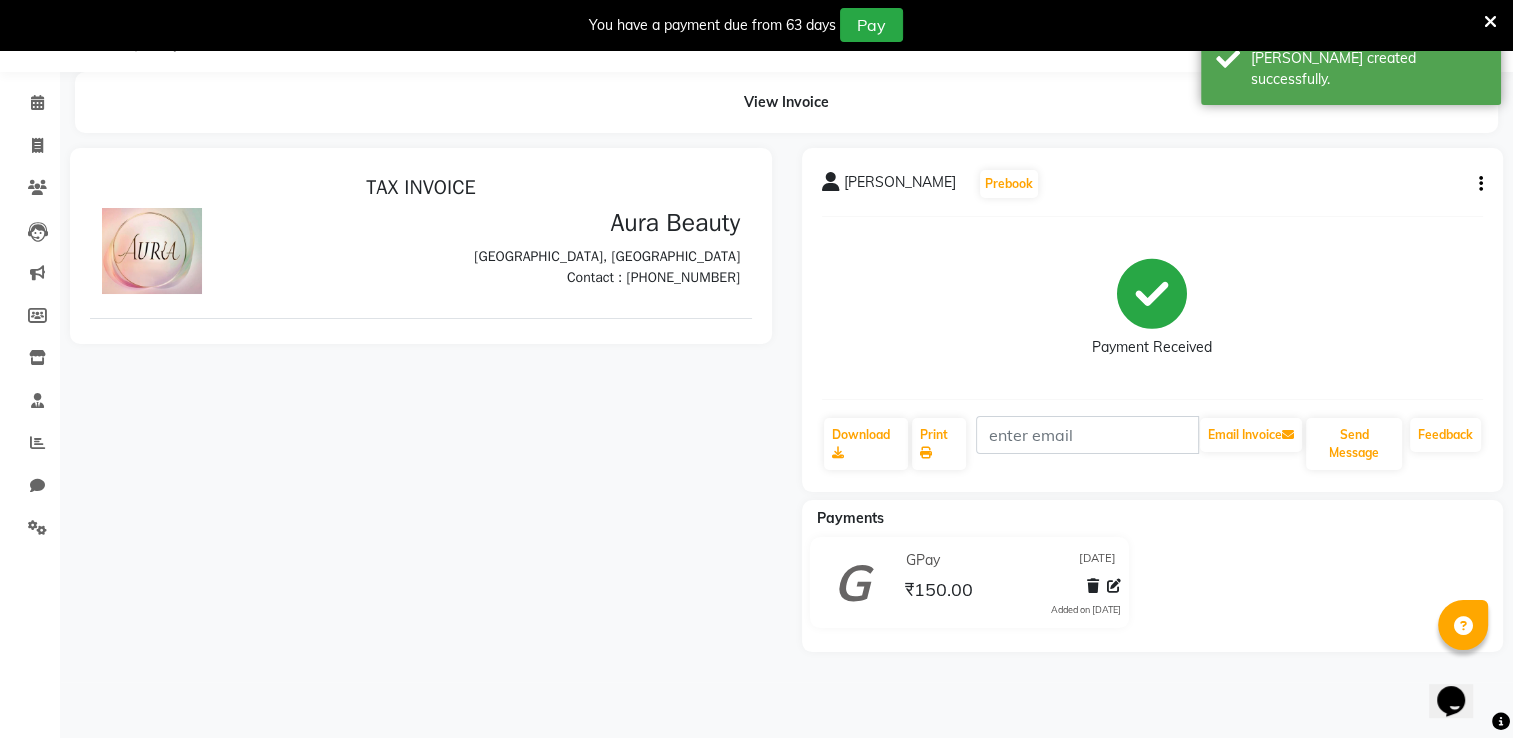 scroll, scrollTop: 0, scrollLeft: 0, axis: both 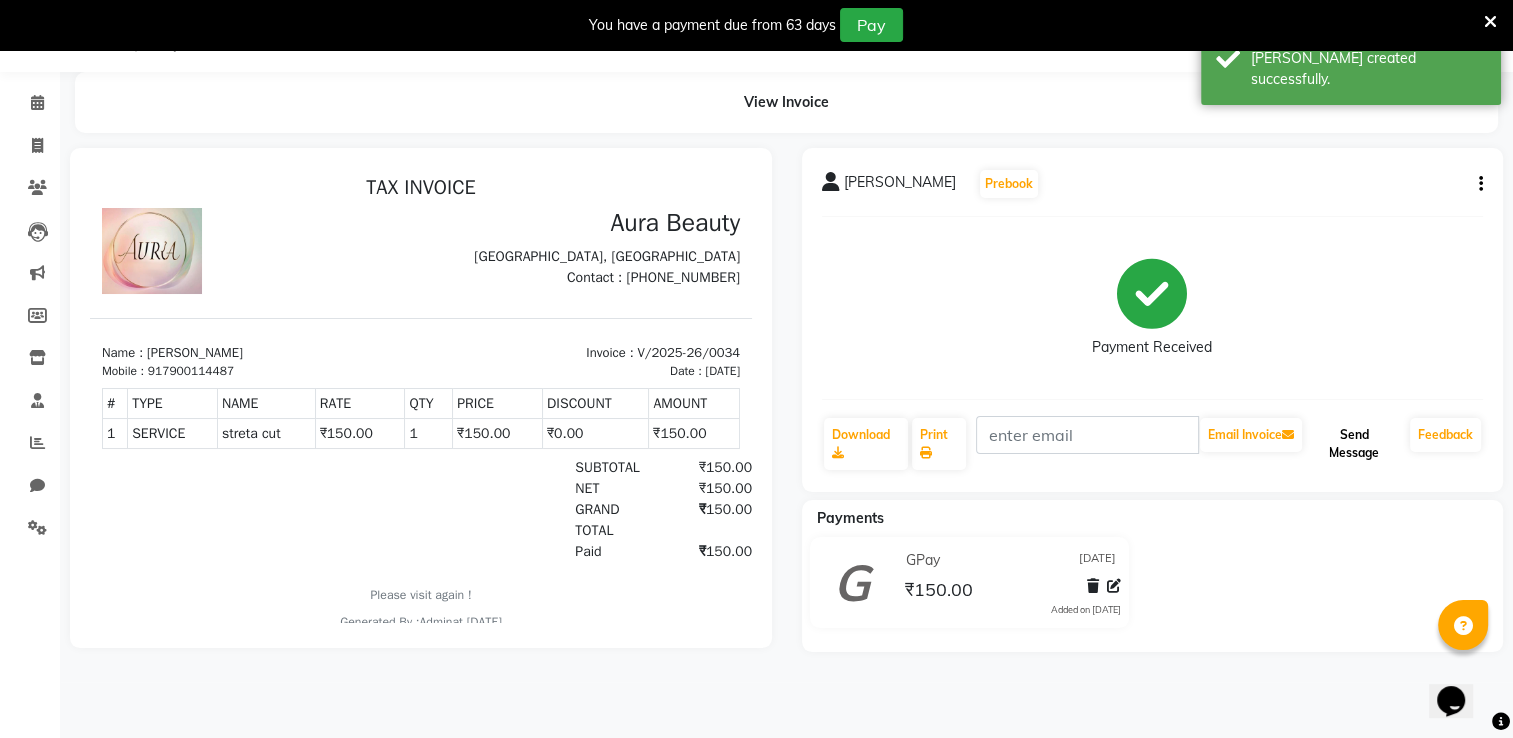 click on "Send Message" 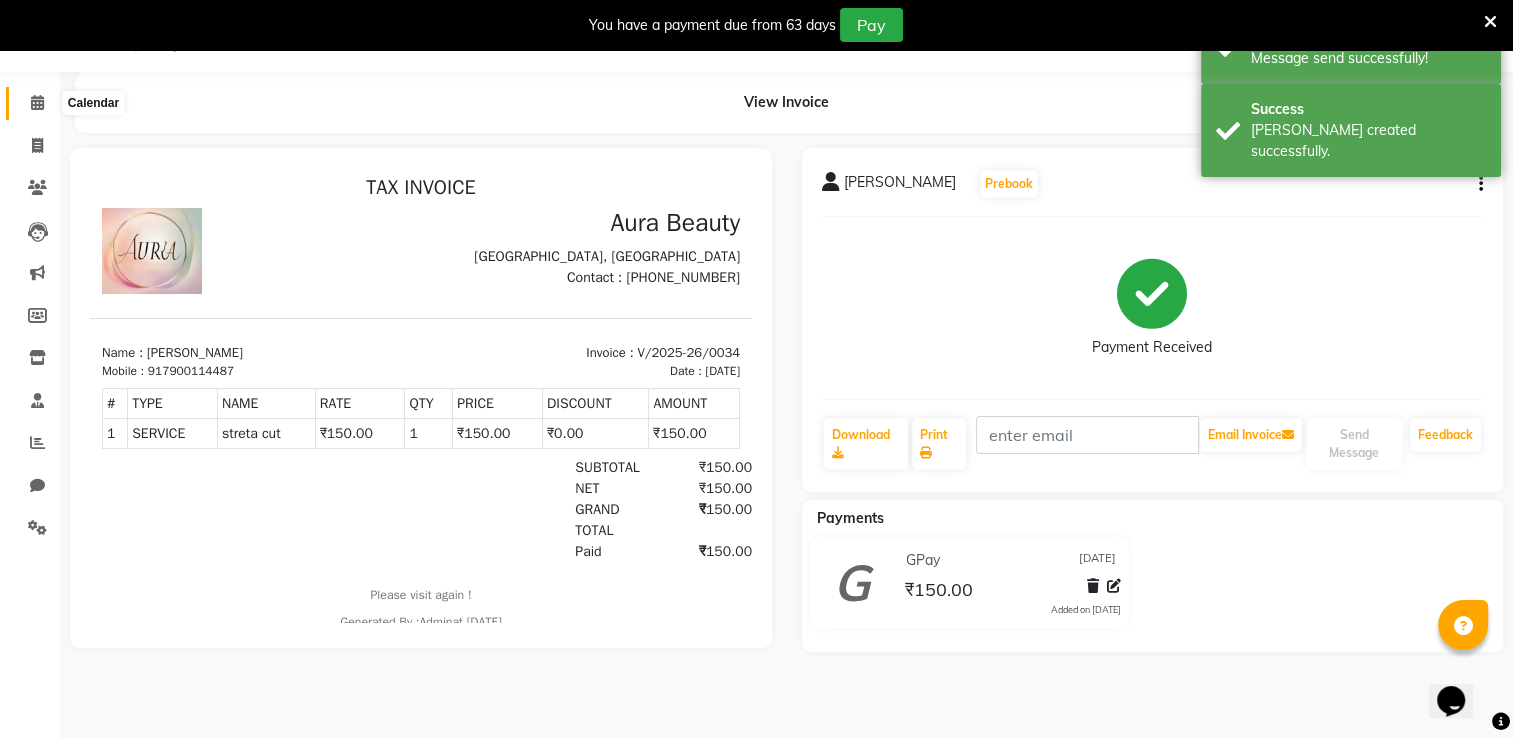 click 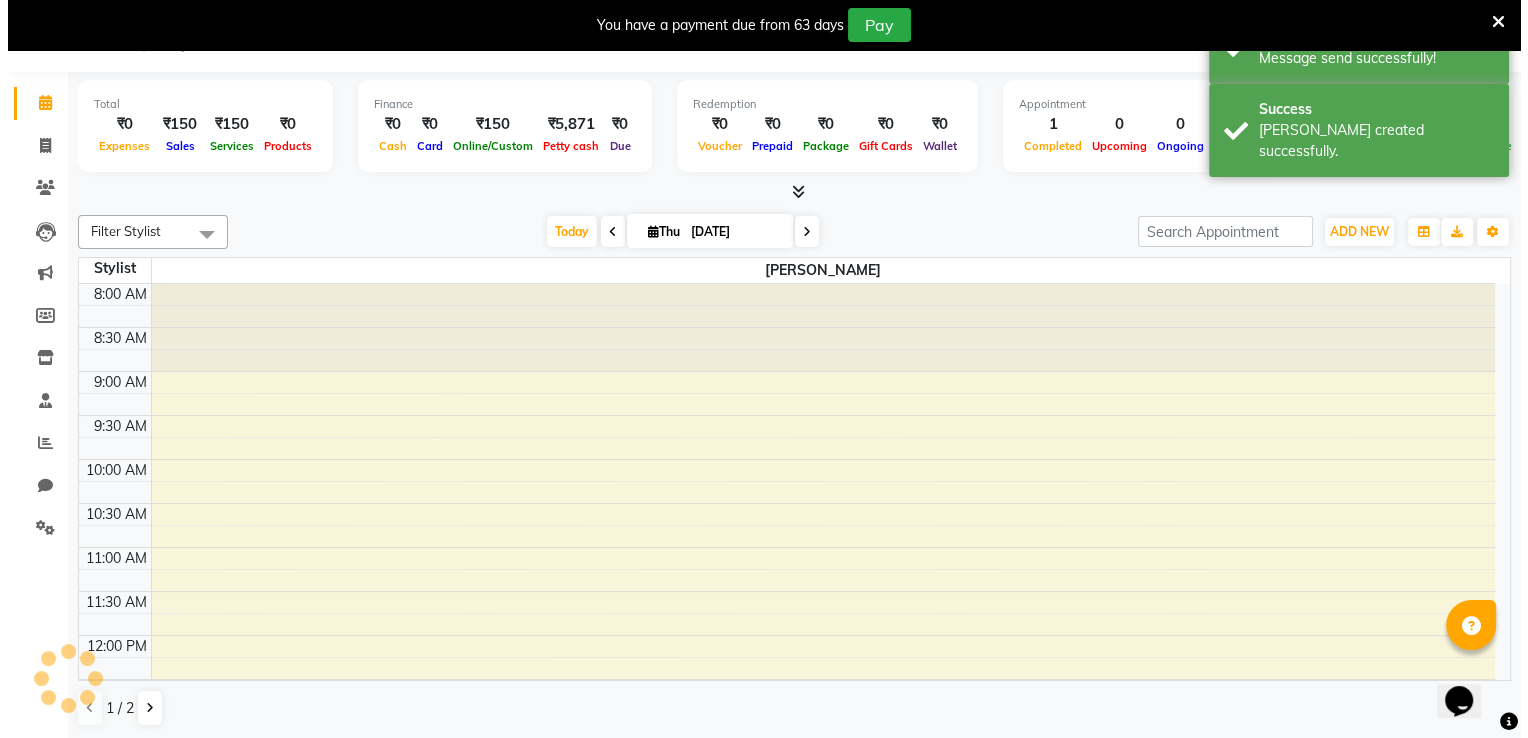scroll, scrollTop: 0, scrollLeft: 0, axis: both 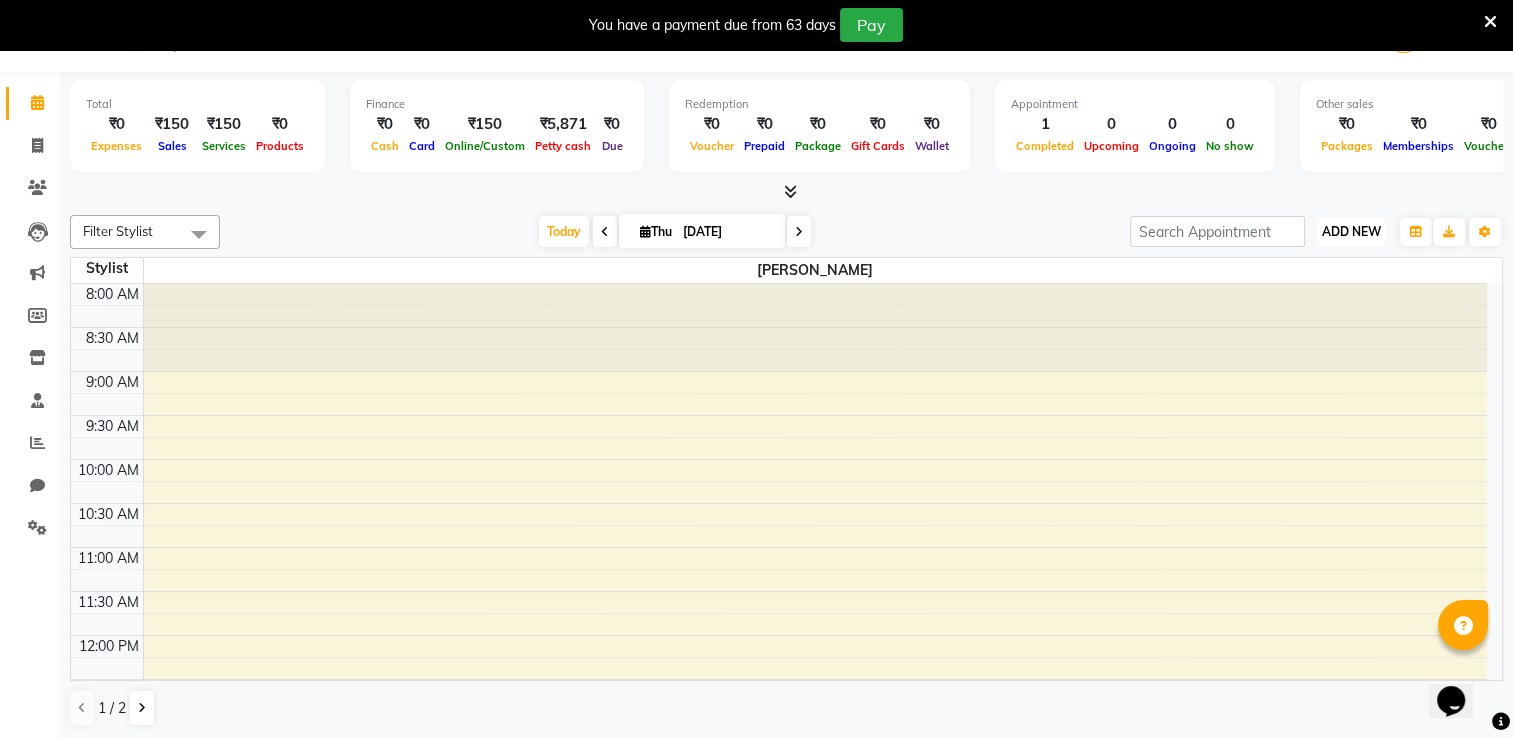 click on "ADD NEW" at bounding box center (1351, 231) 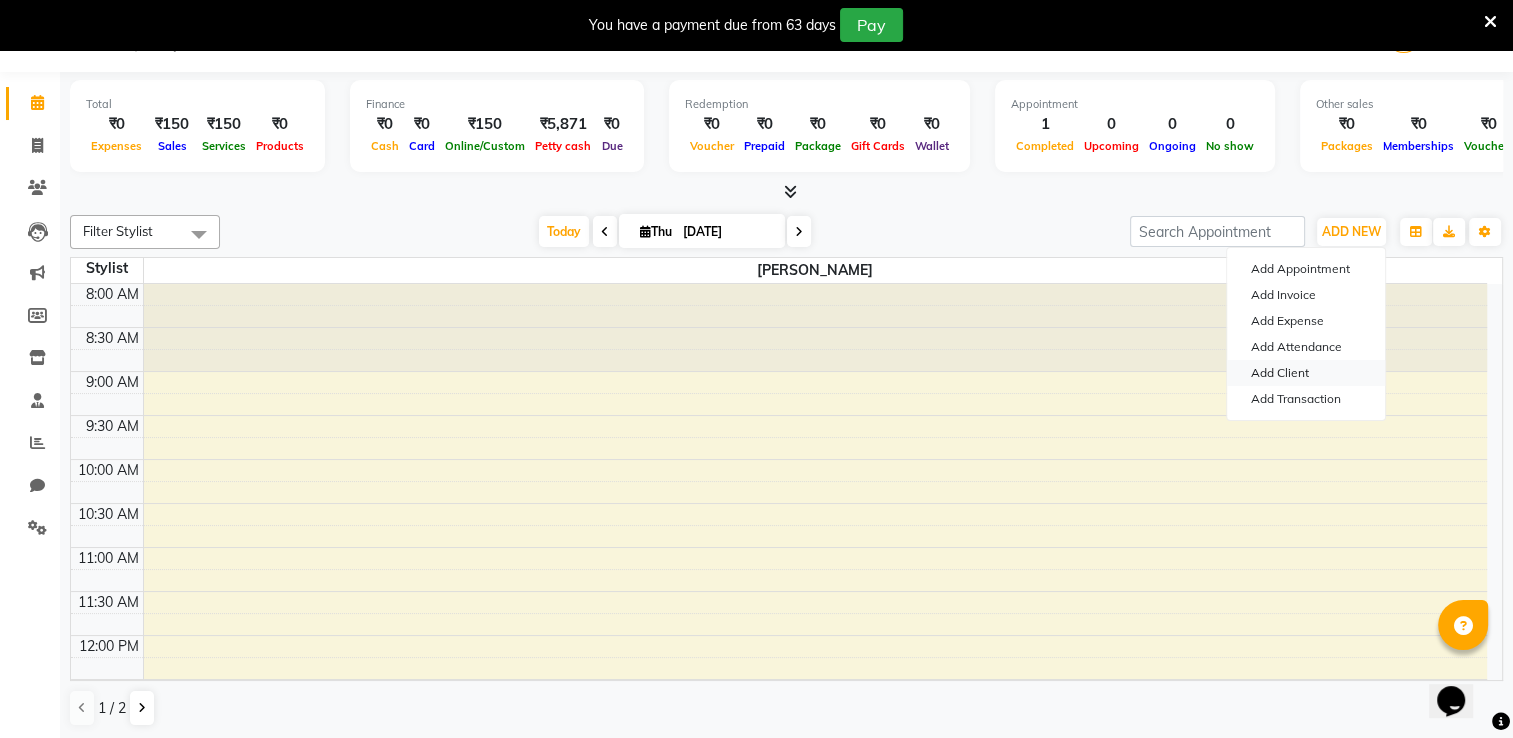 click on "Add Client" at bounding box center (1306, 373) 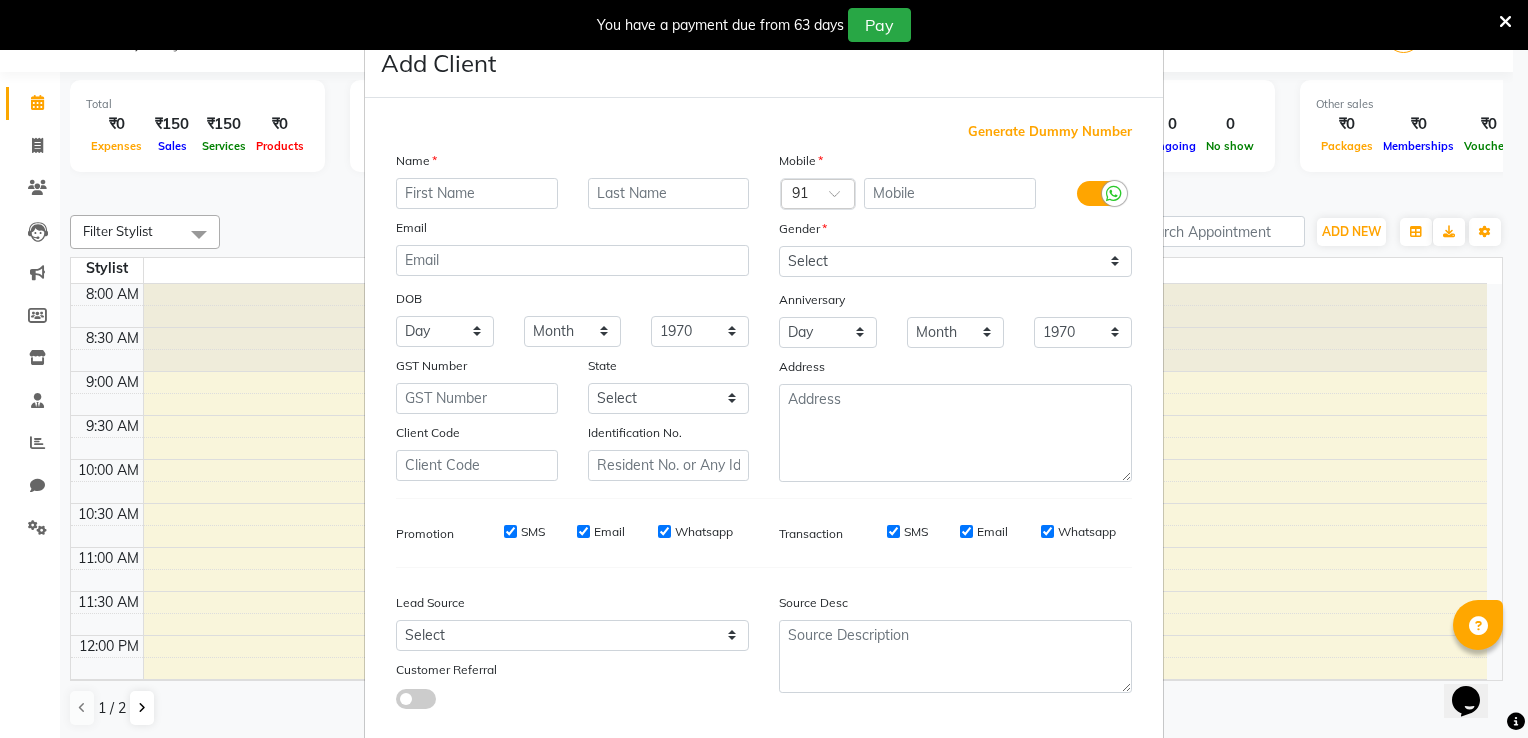 click at bounding box center [477, 193] 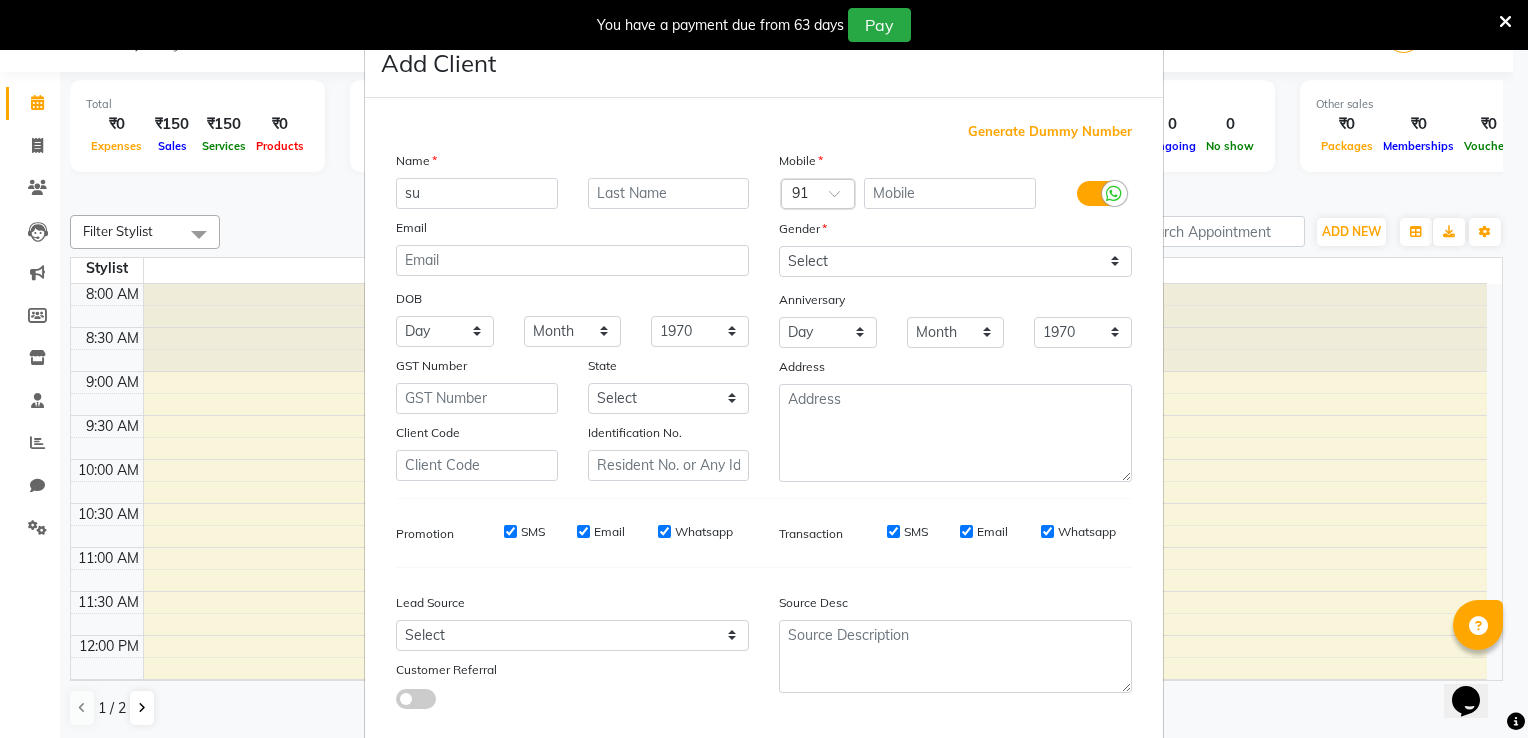 type on "s" 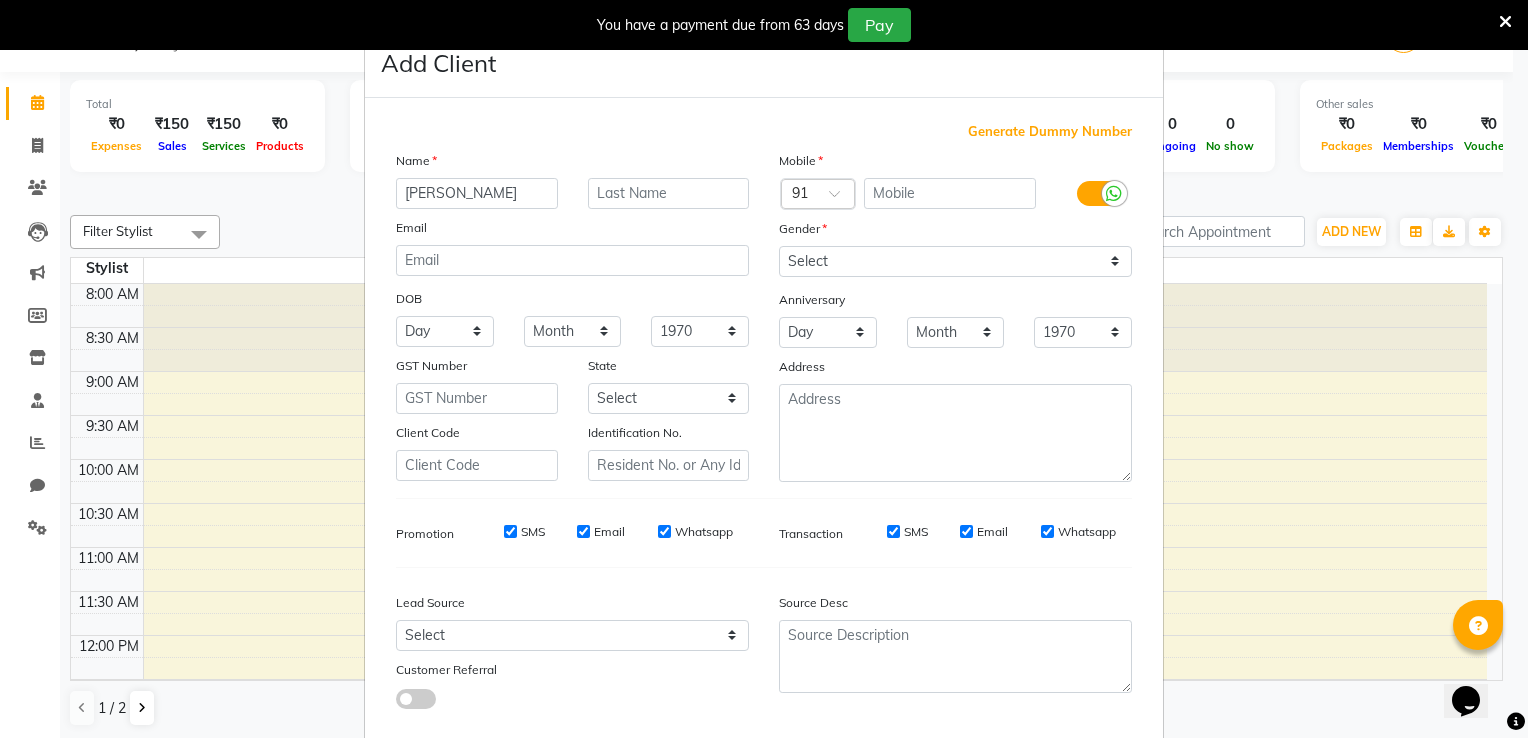 type on "[PERSON_NAME]" 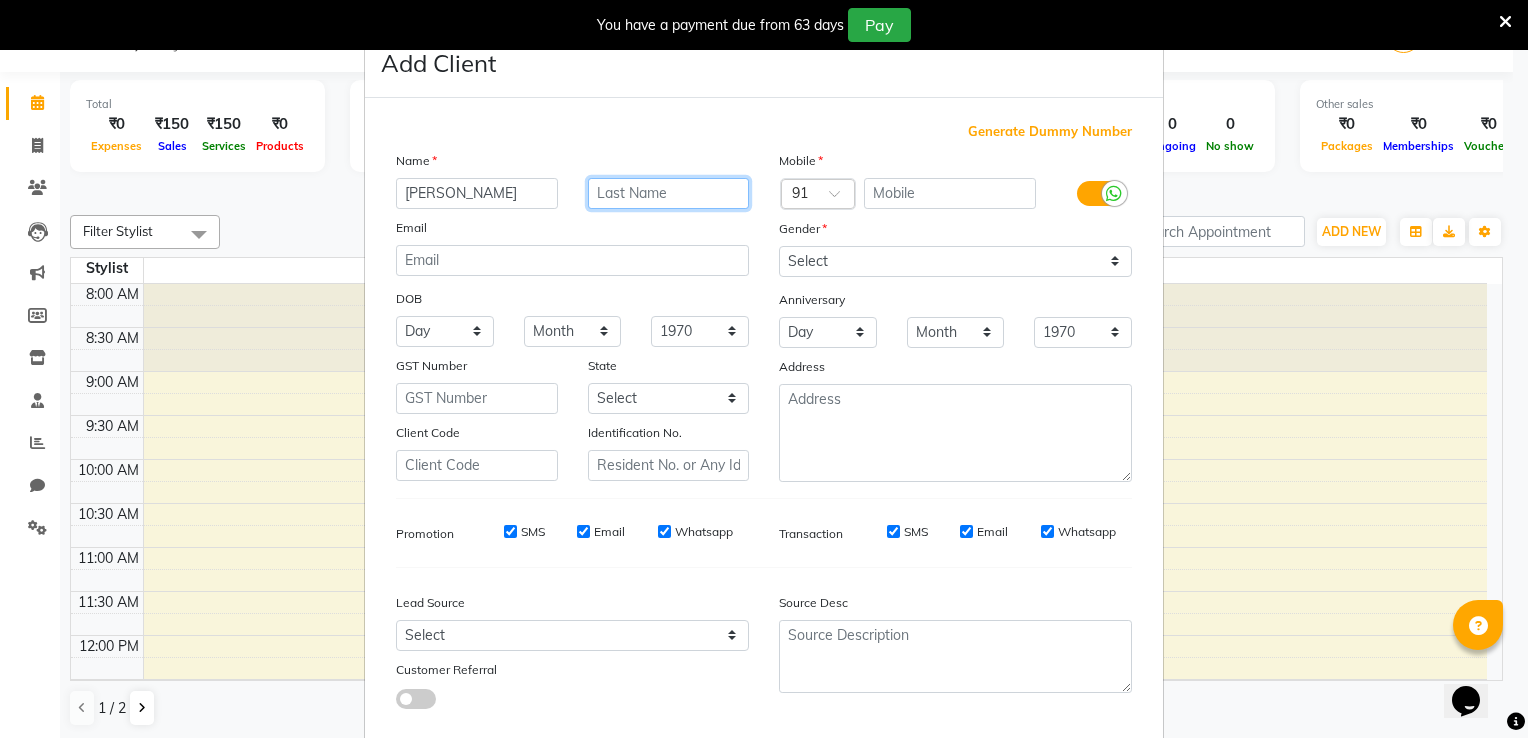 click at bounding box center (669, 193) 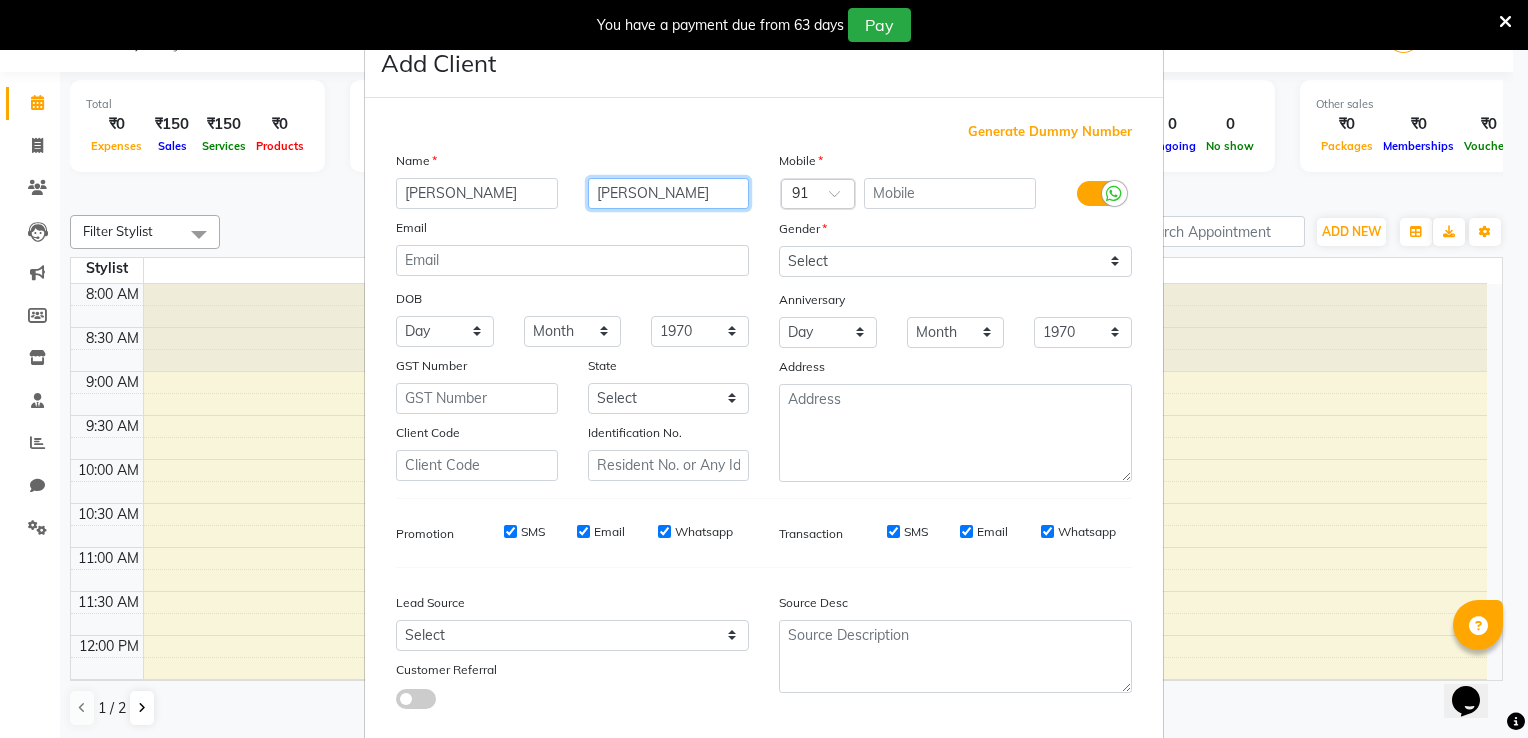 type on "[PERSON_NAME]" 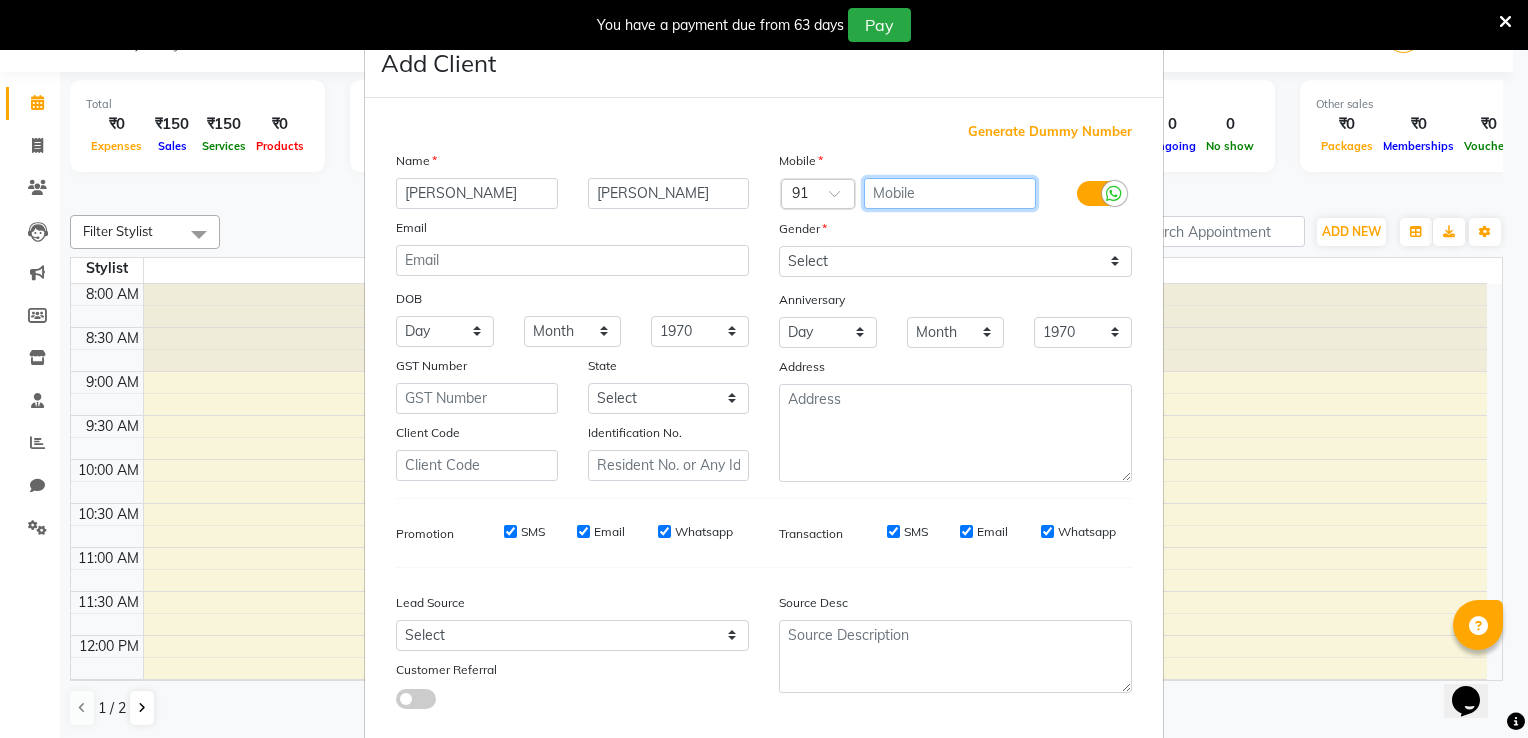 click at bounding box center (950, 193) 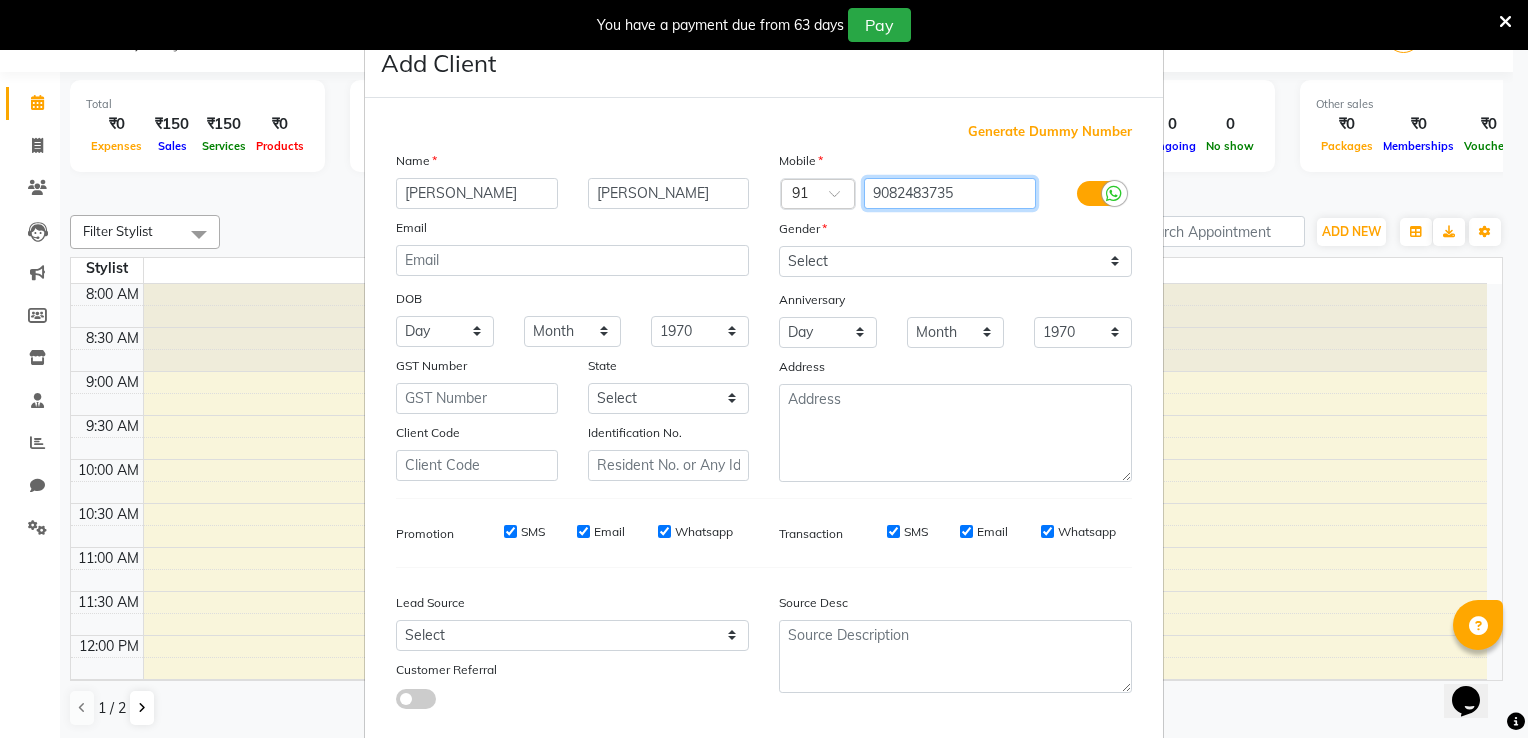 type on "9082483735" 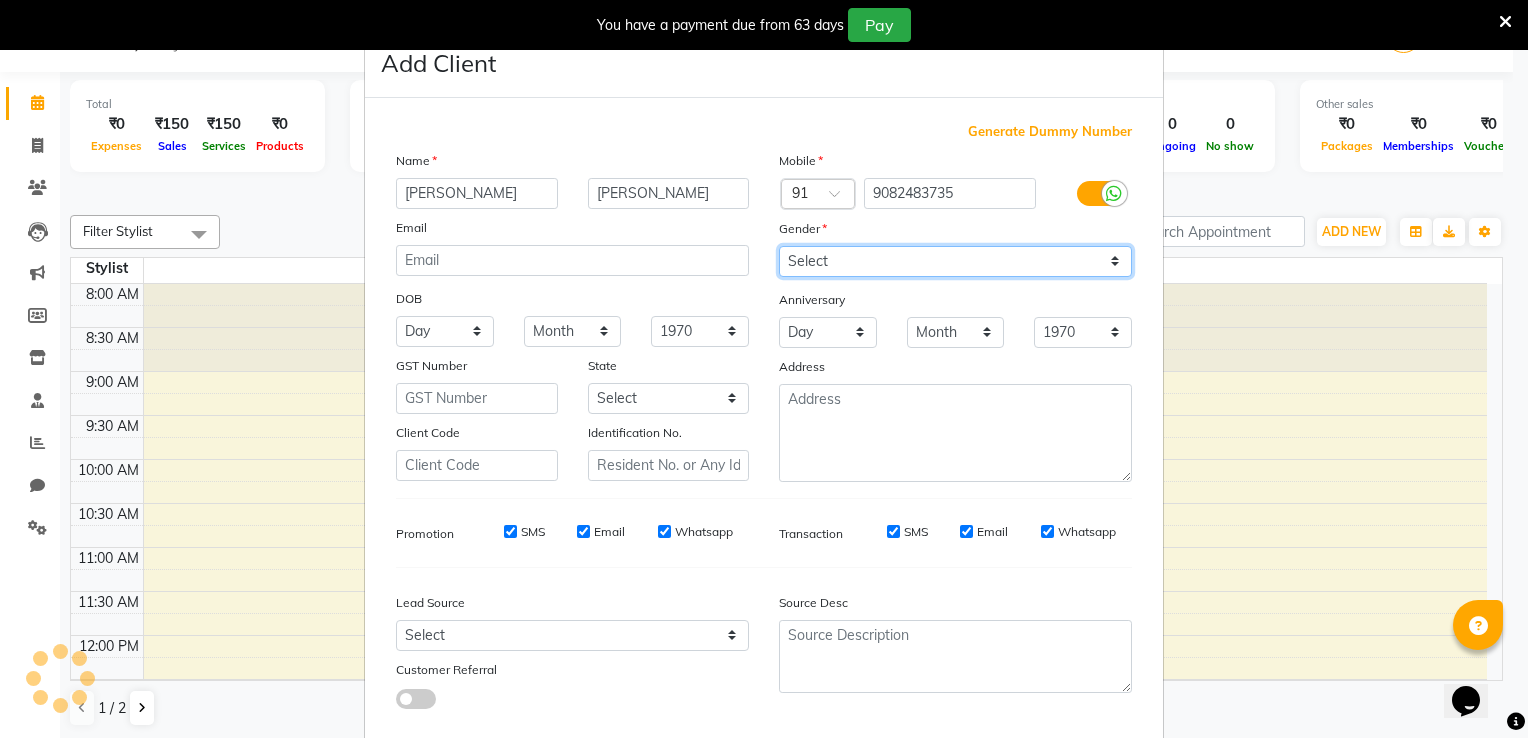 click on "Select [DEMOGRAPHIC_DATA] [DEMOGRAPHIC_DATA] Other Prefer Not To Say" at bounding box center [955, 261] 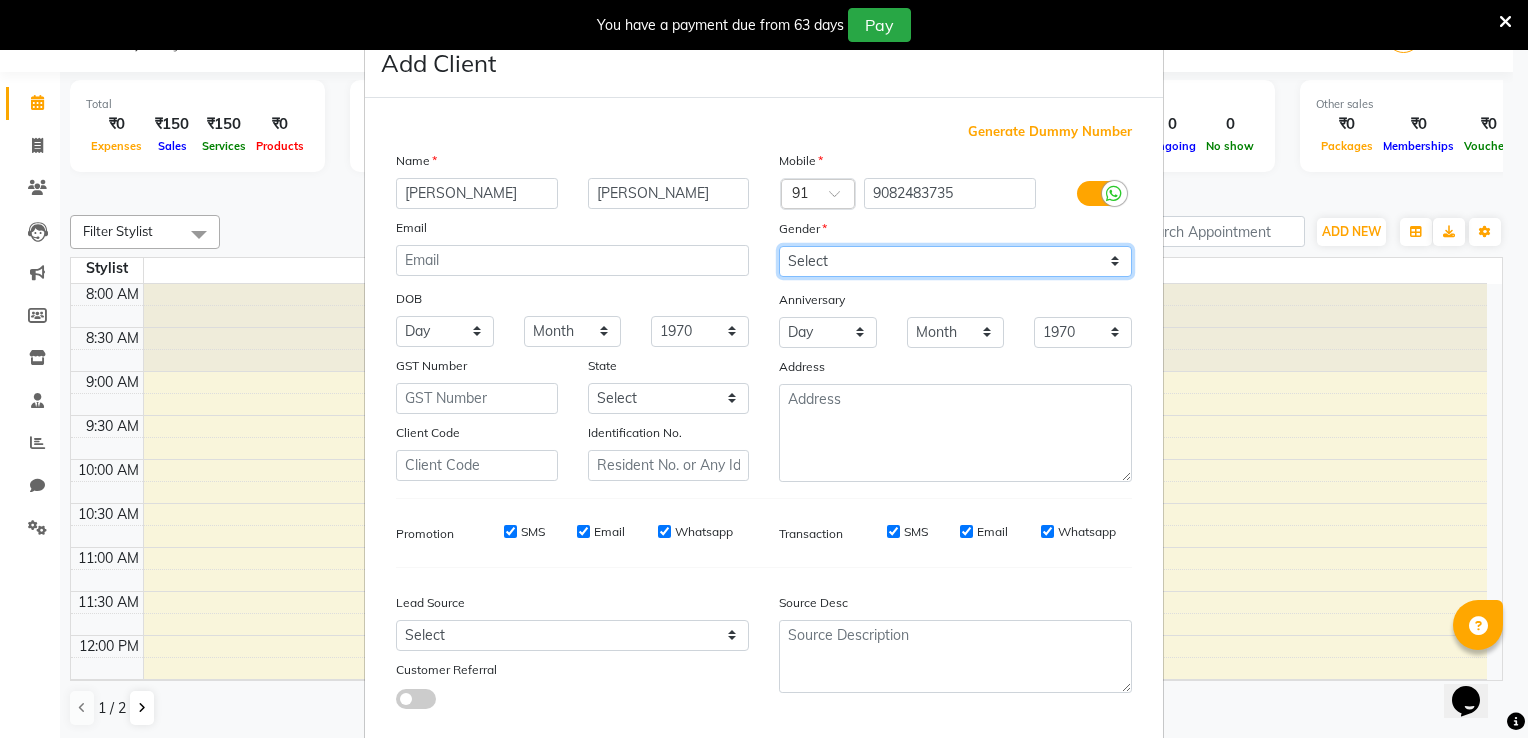 select on "[DEMOGRAPHIC_DATA]" 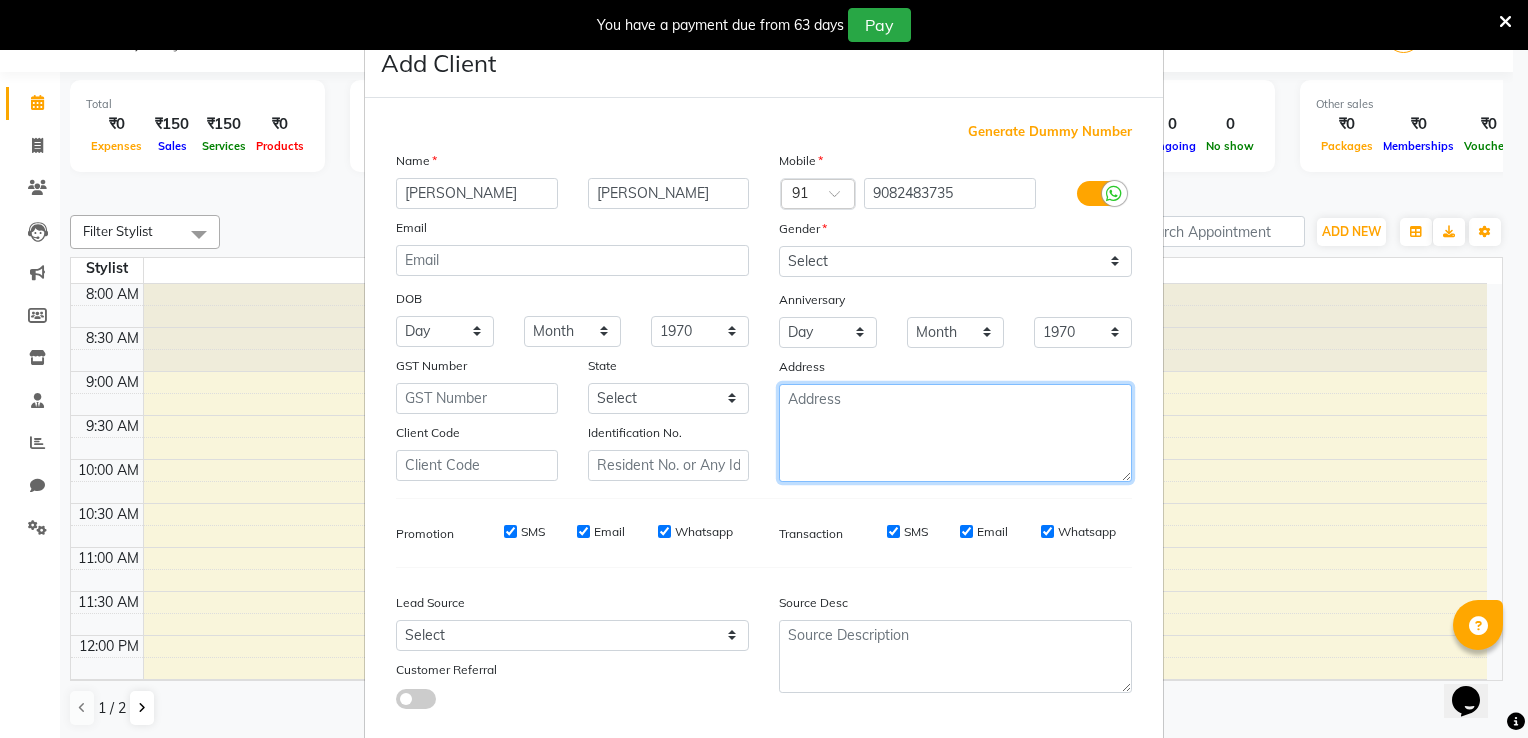 click at bounding box center [955, 433] 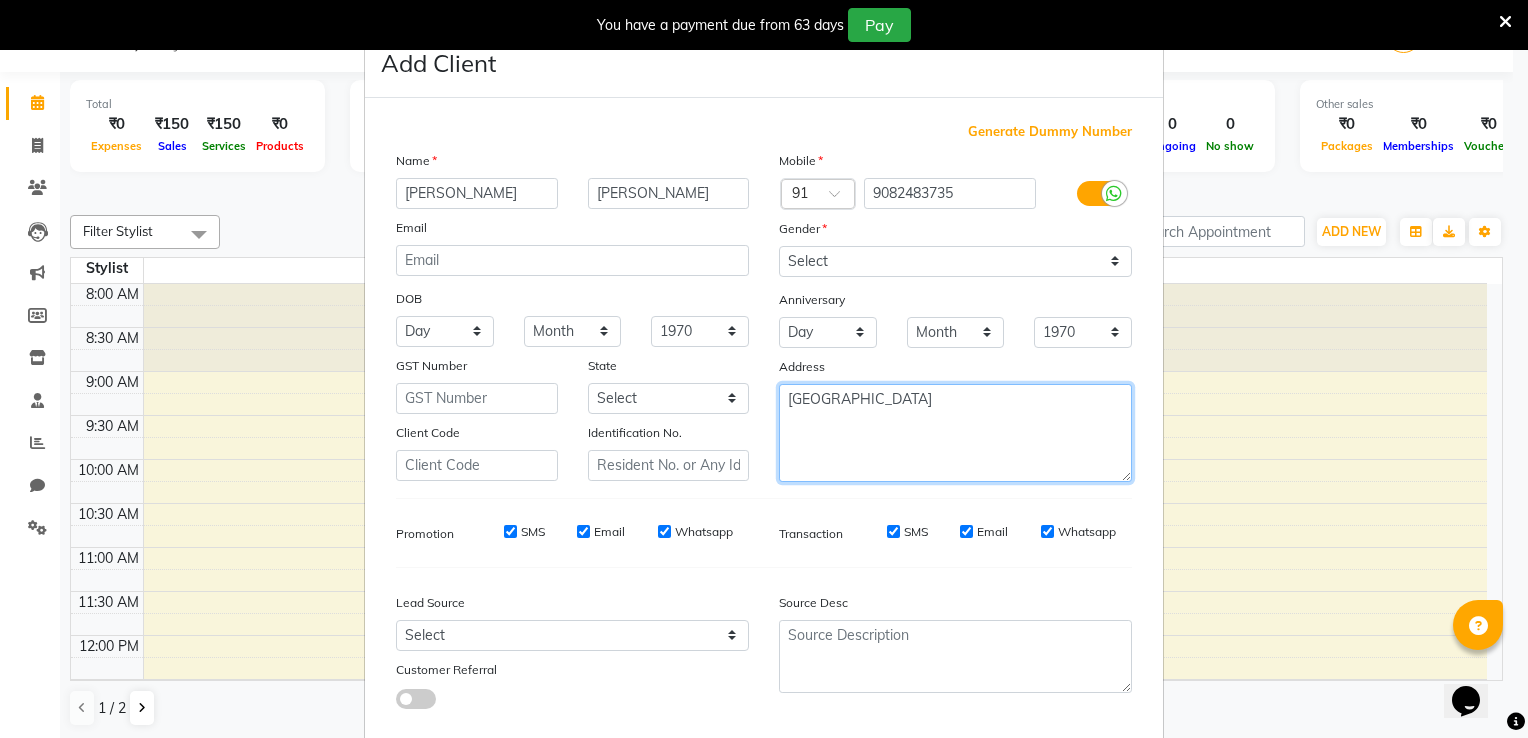 type on "[GEOGRAPHIC_DATA]" 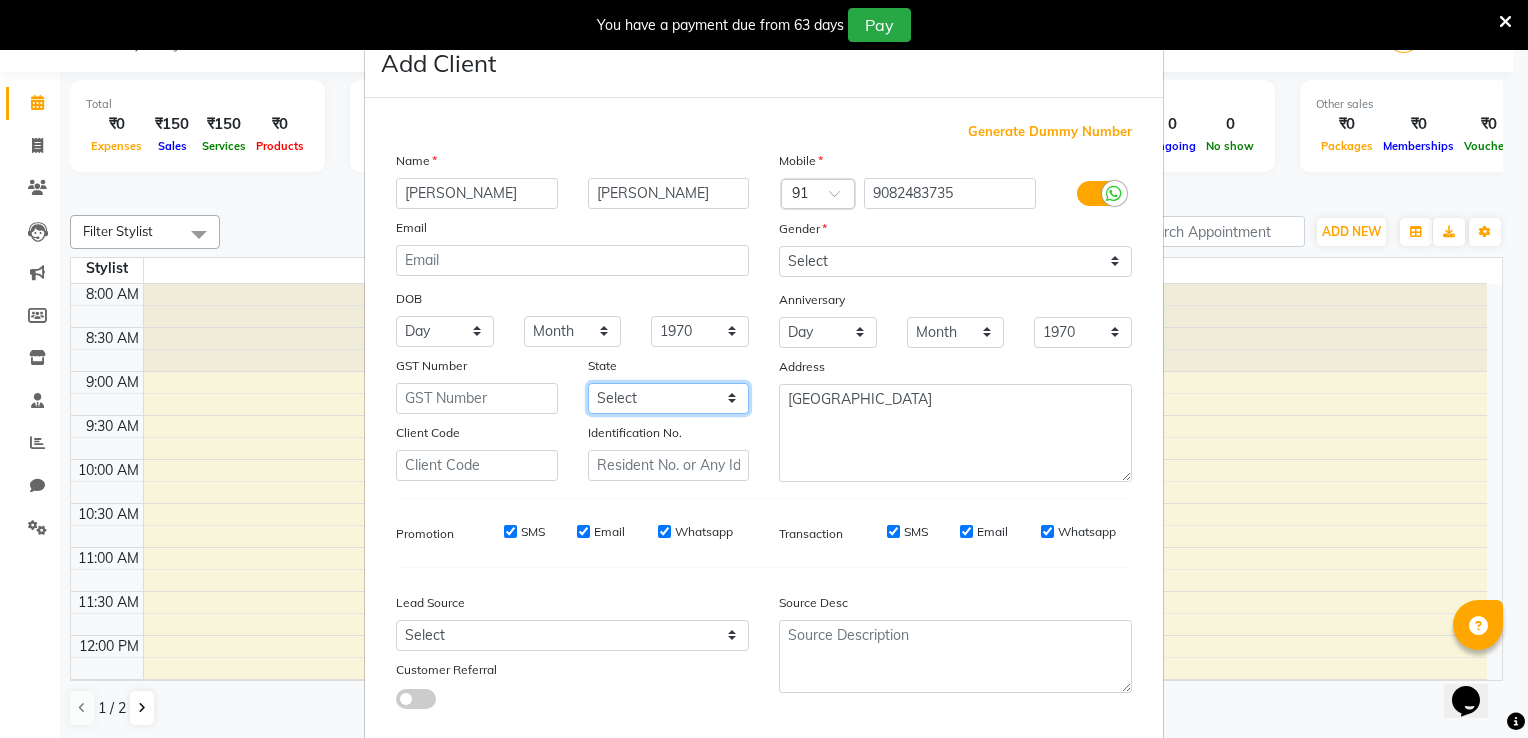 click on "Select [GEOGRAPHIC_DATA] [GEOGRAPHIC_DATA] [GEOGRAPHIC_DATA] [GEOGRAPHIC_DATA] [GEOGRAPHIC_DATA] [GEOGRAPHIC_DATA] [GEOGRAPHIC_DATA] [GEOGRAPHIC_DATA] and [GEOGRAPHIC_DATA] [GEOGRAPHIC_DATA] [GEOGRAPHIC_DATA] [GEOGRAPHIC_DATA] [GEOGRAPHIC_DATA] [GEOGRAPHIC_DATA] [GEOGRAPHIC_DATA] [GEOGRAPHIC_DATA] [GEOGRAPHIC_DATA] [GEOGRAPHIC_DATA] [GEOGRAPHIC_DATA] [GEOGRAPHIC_DATA] [GEOGRAPHIC_DATA] [GEOGRAPHIC_DATA] [GEOGRAPHIC_DATA] [GEOGRAPHIC_DATA] [GEOGRAPHIC_DATA] [GEOGRAPHIC_DATA] [GEOGRAPHIC_DATA] [GEOGRAPHIC_DATA] [GEOGRAPHIC_DATA] [GEOGRAPHIC_DATA] [GEOGRAPHIC_DATA] [GEOGRAPHIC_DATA] [GEOGRAPHIC_DATA] [GEOGRAPHIC_DATA] [GEOGRAPHIC_DATA] [GEOGRAPHIC_DATA] [GEOGRAPHIC_DATA] [GEOGRAPHIC_DATA] Other Territory Centre Jurisdiction" at bounding box center [669, 398] 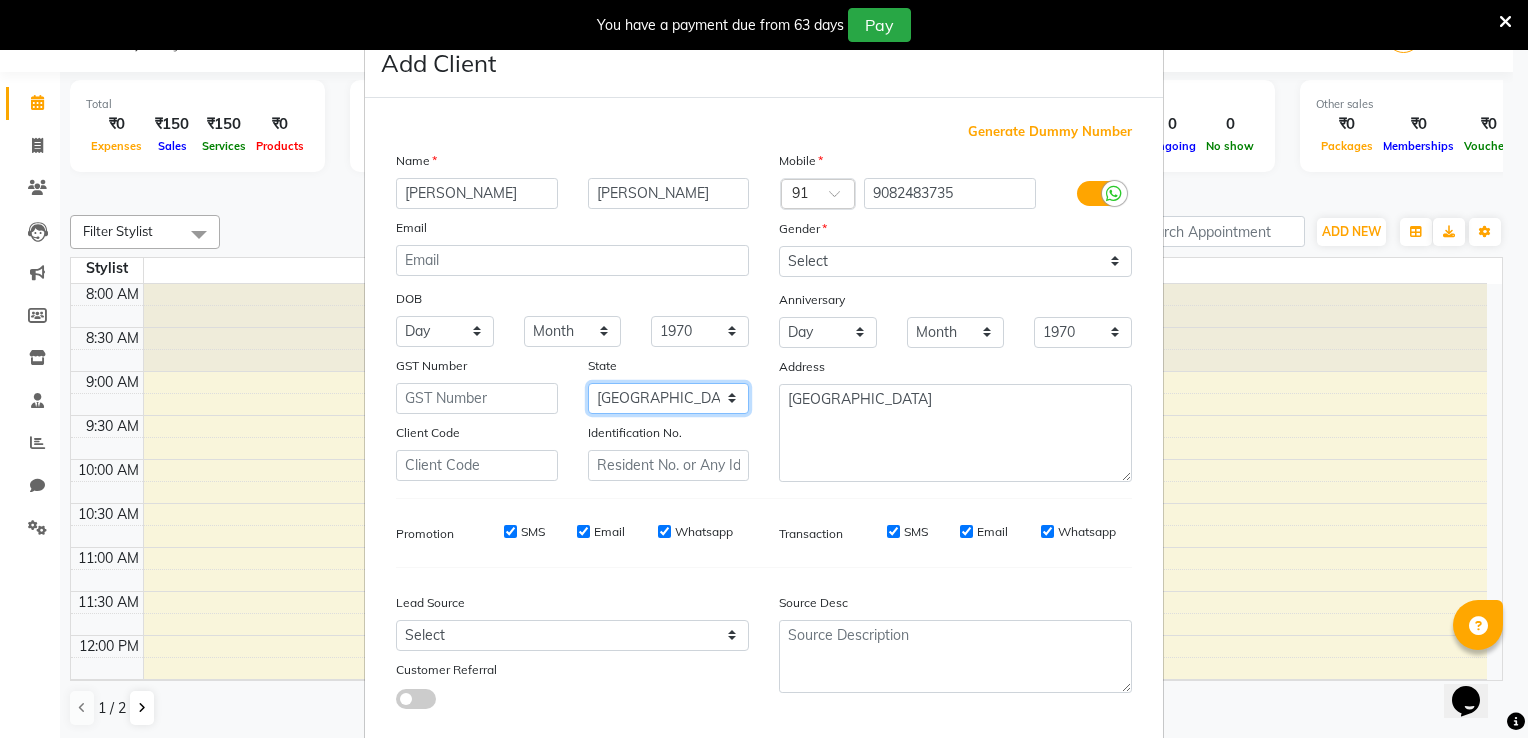 click on "Select [GEOGRAPHIC_DATA] [GEOGRAPHIC_DATA] [GEOGRAPHIC_DATA] [GEOGRAPHIC_DATA] [GEOGRAPHIC_DATA] [GEOGRAPHIC_DATA] [GEOGRAPHIC_DATA] [GEOGRAPHIC_DATA] and [GEOGRAPHIC_DATA] [GEOGRAPHIC_DATA] [GEOGRAPHIC_DATA] [GEOGRAPHIC_DATA] [GEOGRAPHIC_DATA] [GEOGRAPHIC_DATA] [GEOGRAPHIC_DATA] [GEOGRAPHIC_DATA] [GEOGRAPHIC_DATA] [GEOGRAPHIC_DATA] [GEOGRAPHIC_DATA] [GEOGRAPHIC_DATA] [GEOGRAPHIC_DATA] [GEOGRAPHIC_DATA] [GEOGRAPHIC_DATA] [GEOGRAPHIC_DATA] [GEOGRAPHIC_DATA] [GEOGRAPHIC_DATA] [GEOGRAPHIC_DATA] [GEOGRAPHIC_DATA] [GEOGRAPHIC_DATA] [GEOGRAPHIC_DATA] [GEOGRAPHIC_DATA] [GEOGRAPHIC_DATA] [GEOGRAPHIC_DATA] [GEOGRAPHIC_DATA] [GEOGRAPHIC_DATA] [GEOGRAPHIC_DATA] [GEOGRAPHIC_DATA] [GEOGRAPHIC_DATA] Other Territory Centre Jurisdiction" at bounding box center [669, 398] 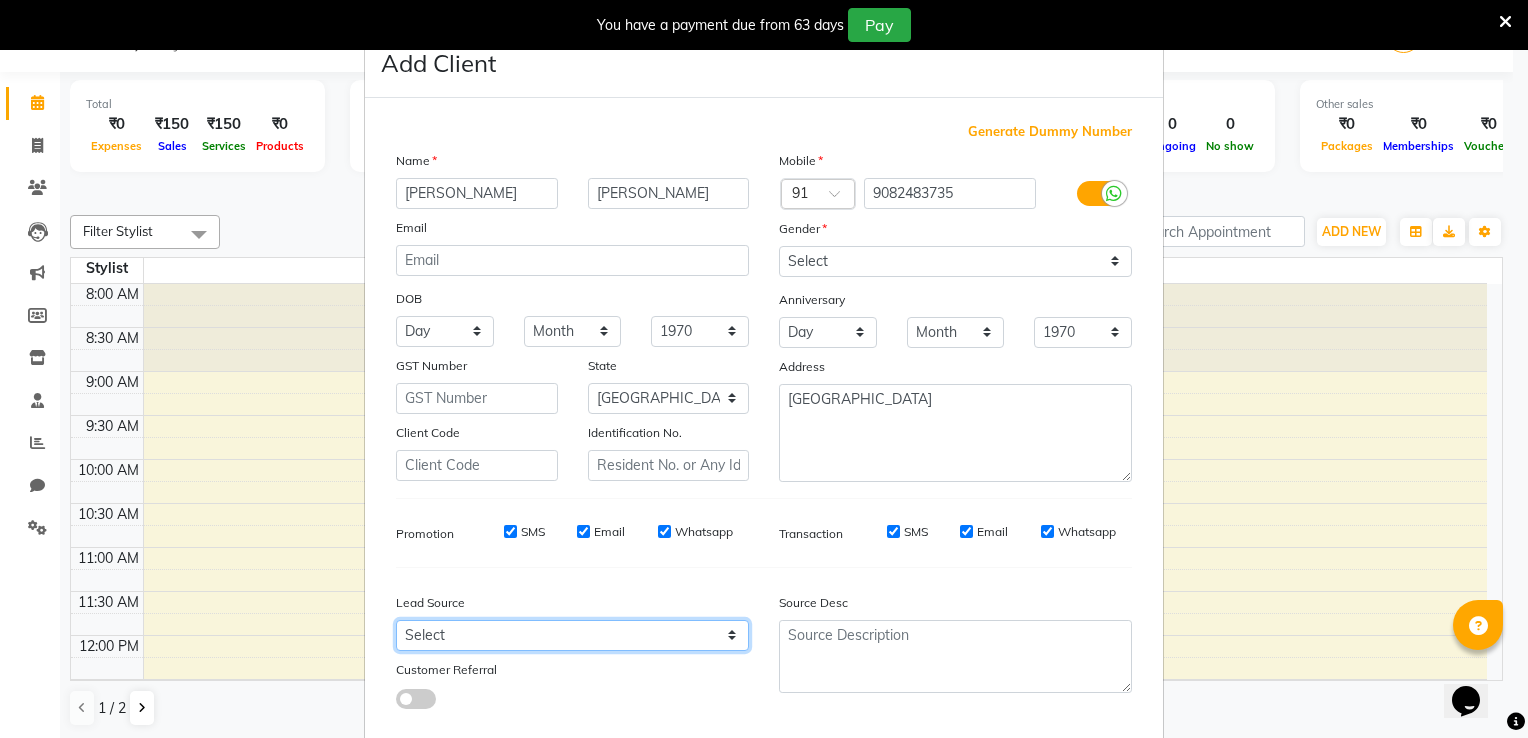 click on "Select Walk-in Referral Internet Friend Word of Mouth Advertisement Facebook JustDial Google Other" at bounding box center [572, 635] 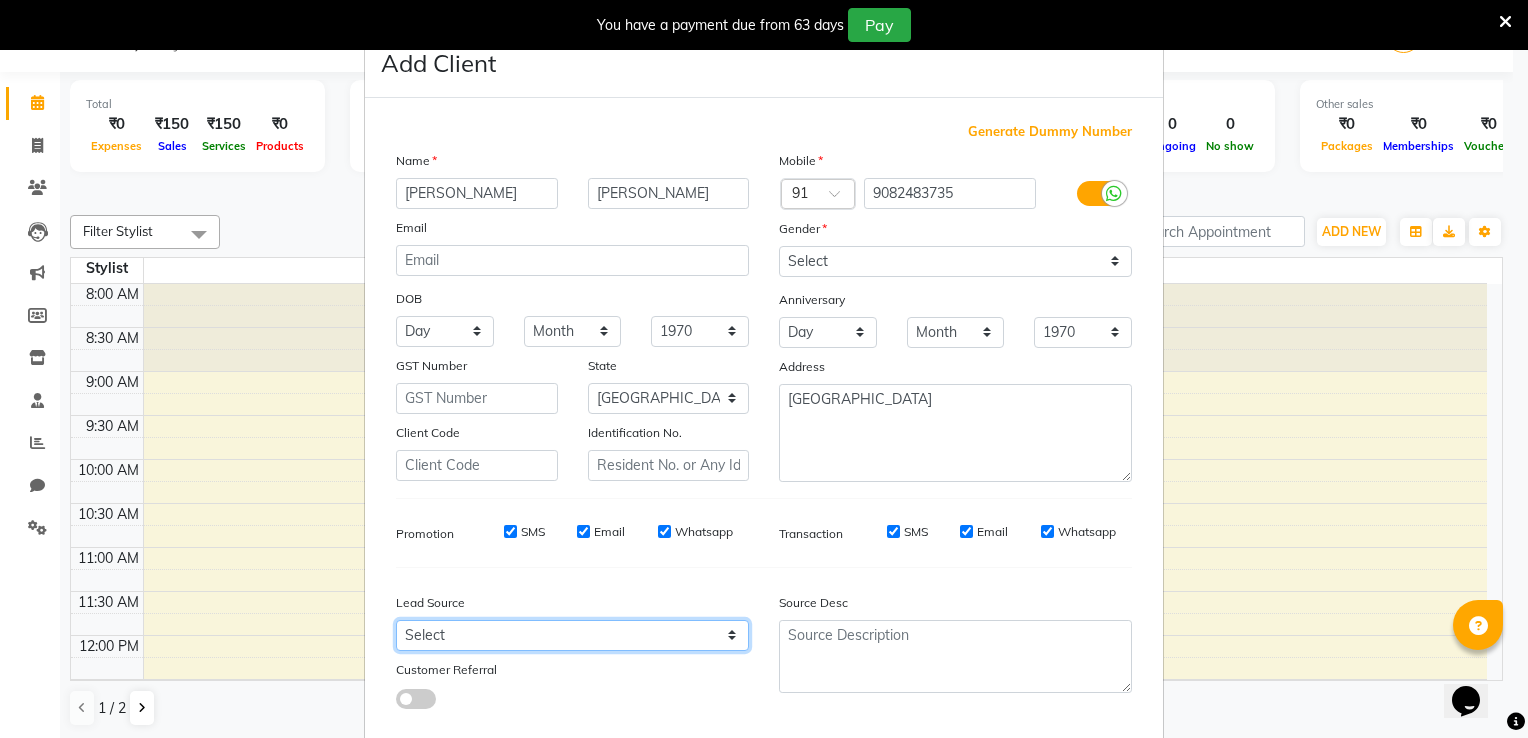 select on "53712" 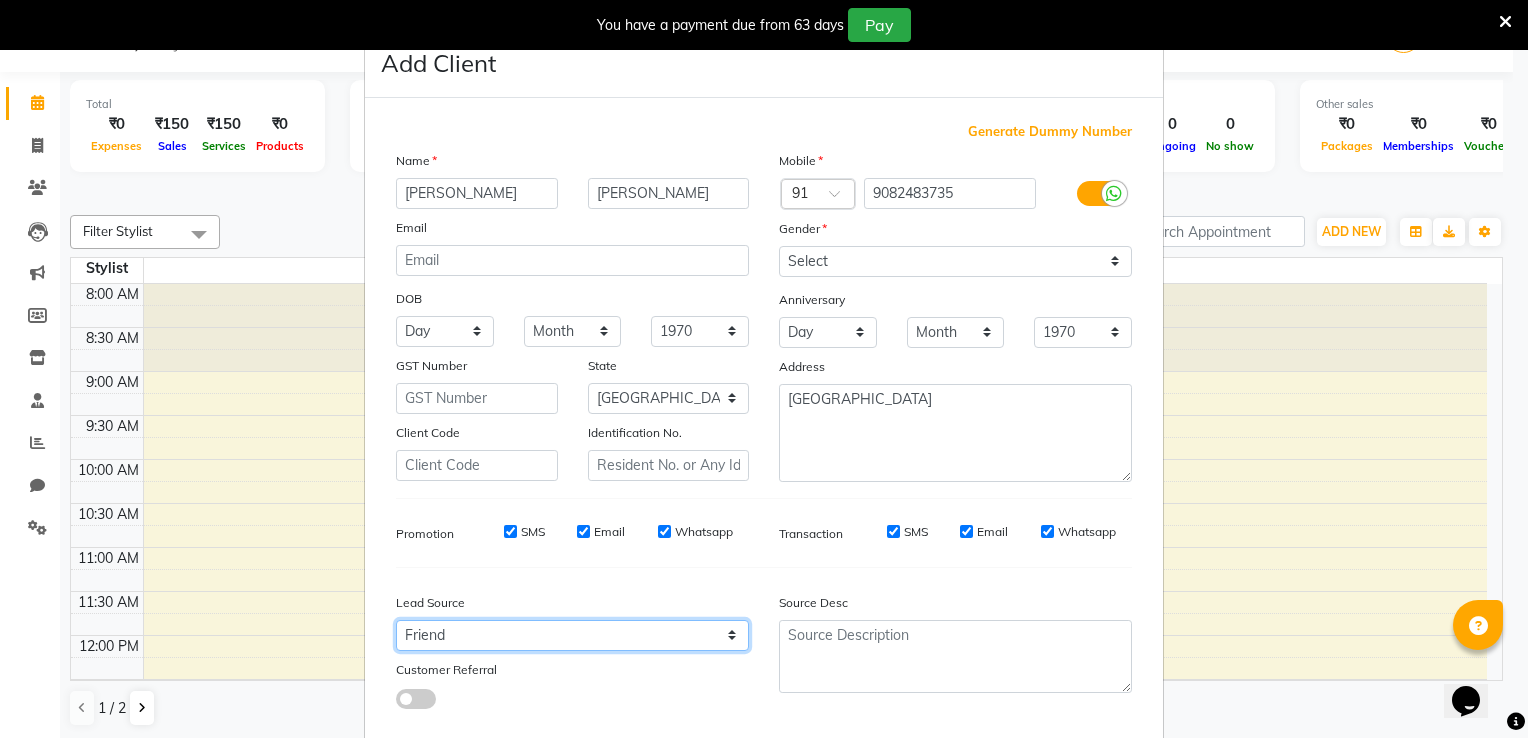 click on "Select Walk-in Referral Internet Friend Word of Mouth Advertisement Facebook JustDial Google Other" at bounding box center [572, 635] 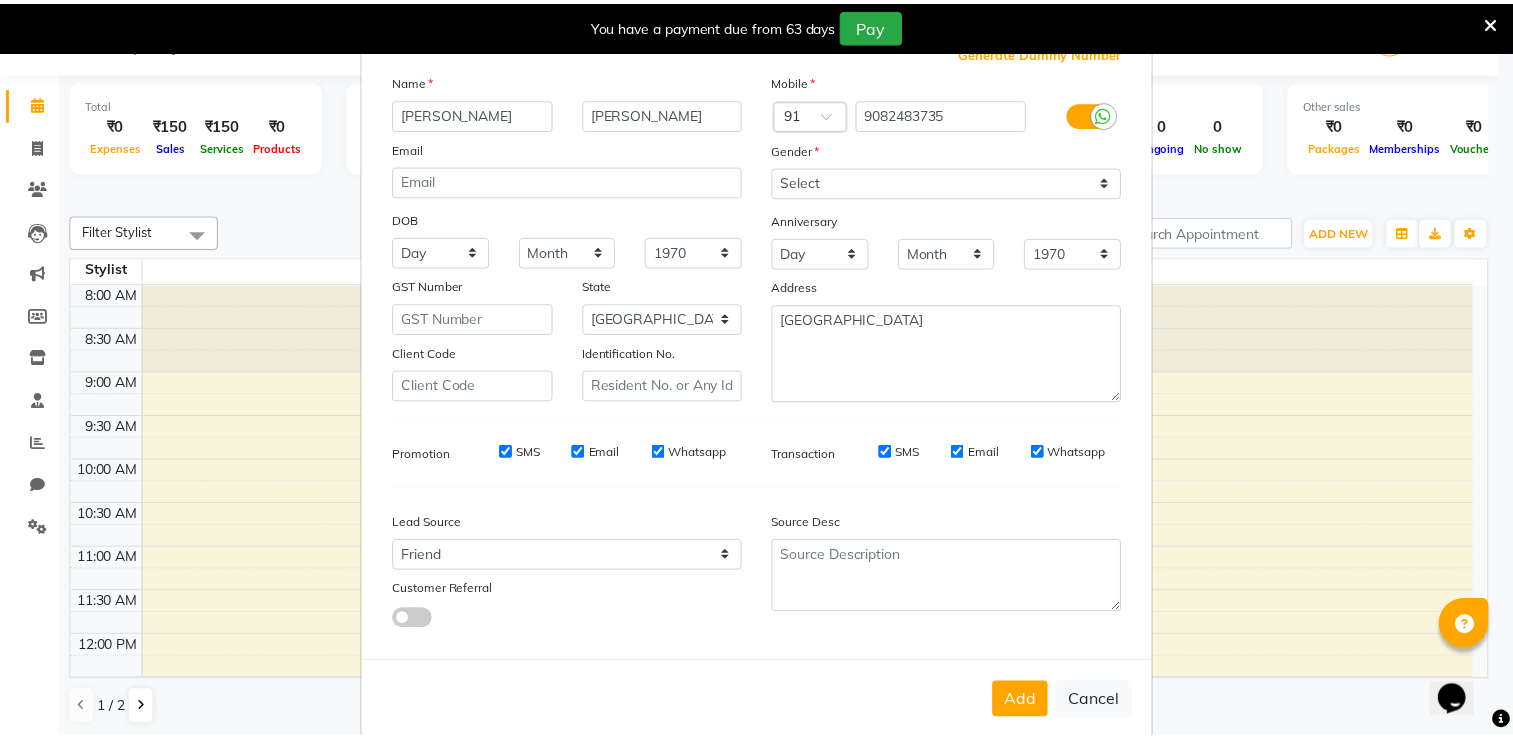 scroll, scrollTop: 118, scrollLeft: 0, axis: vertical 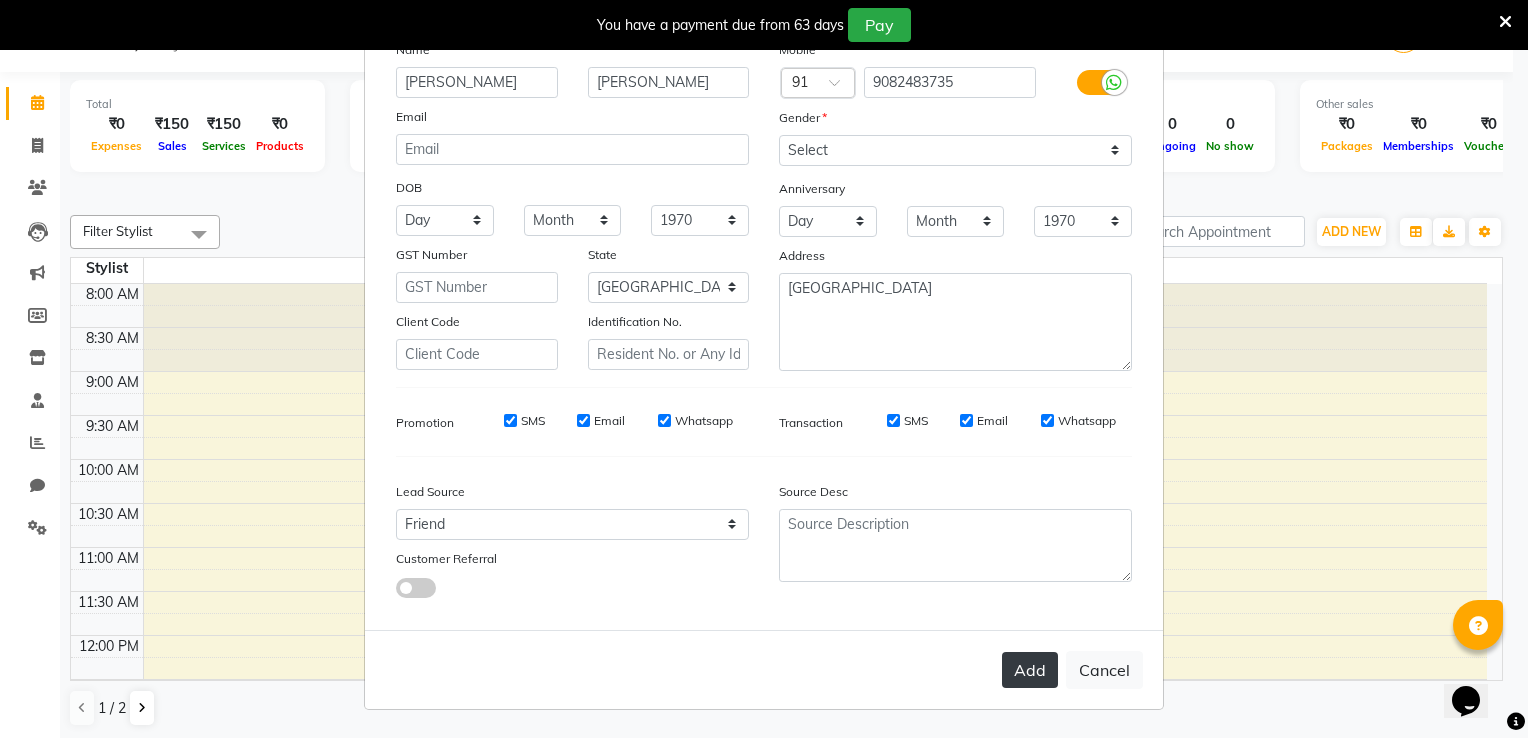 click on "Add" at bounding box center [1030, 670] 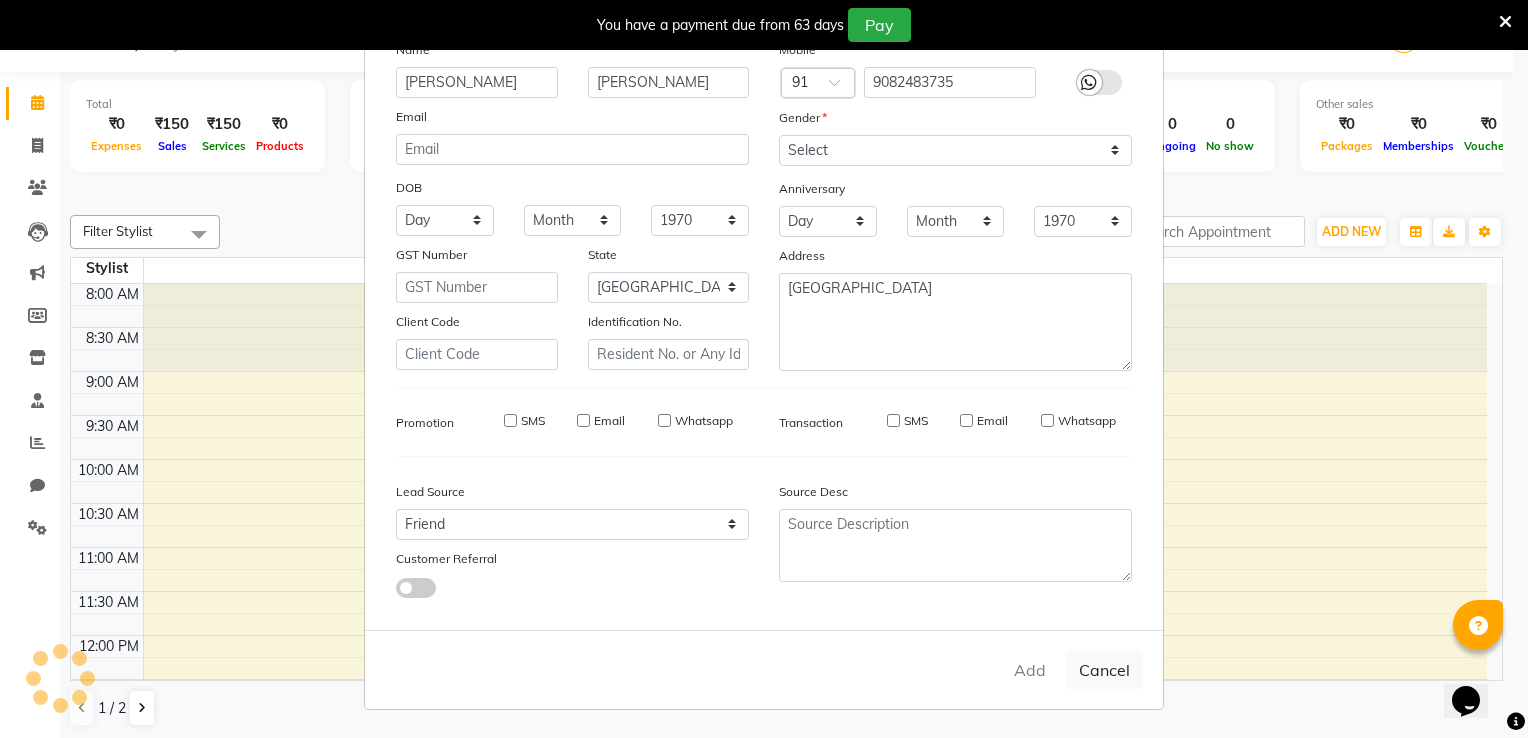 type 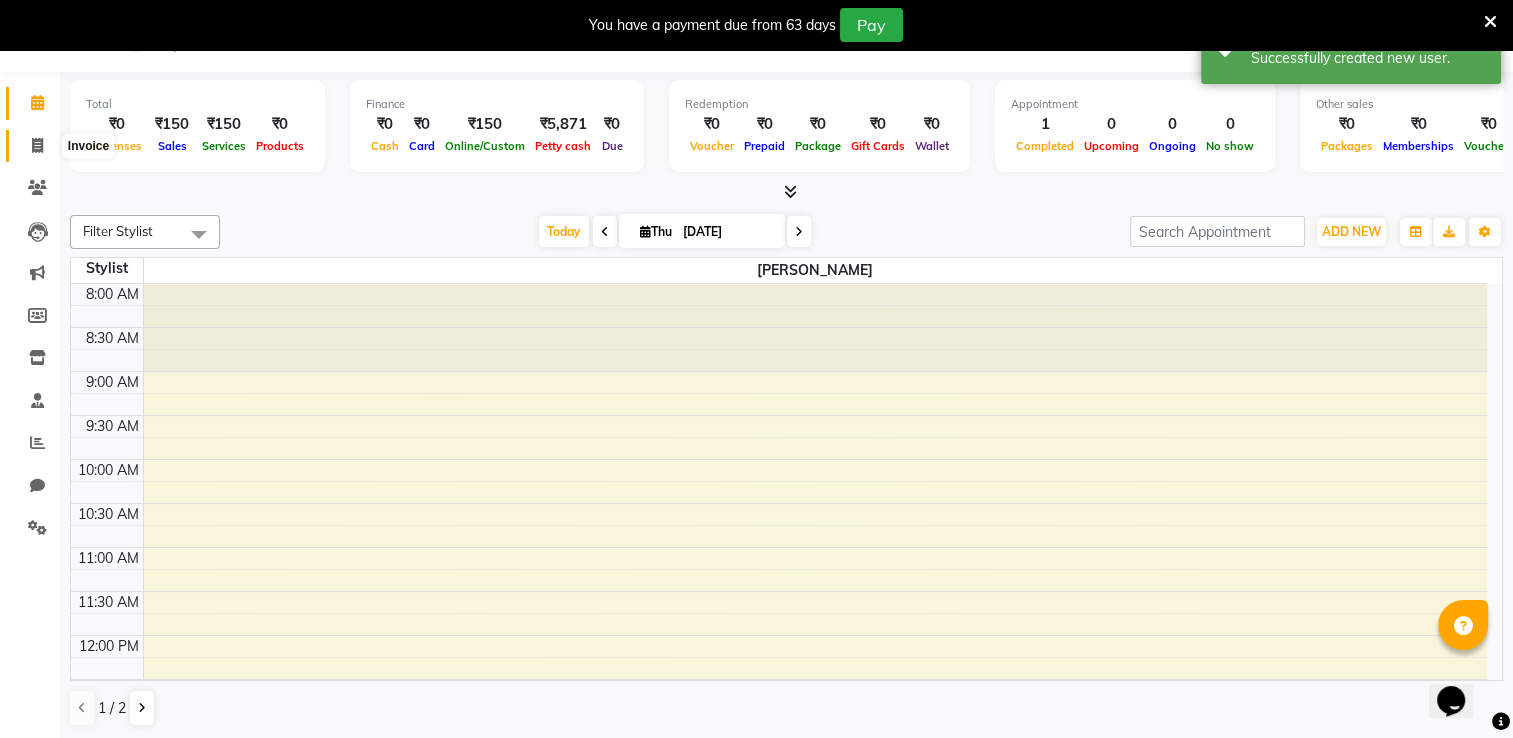 click 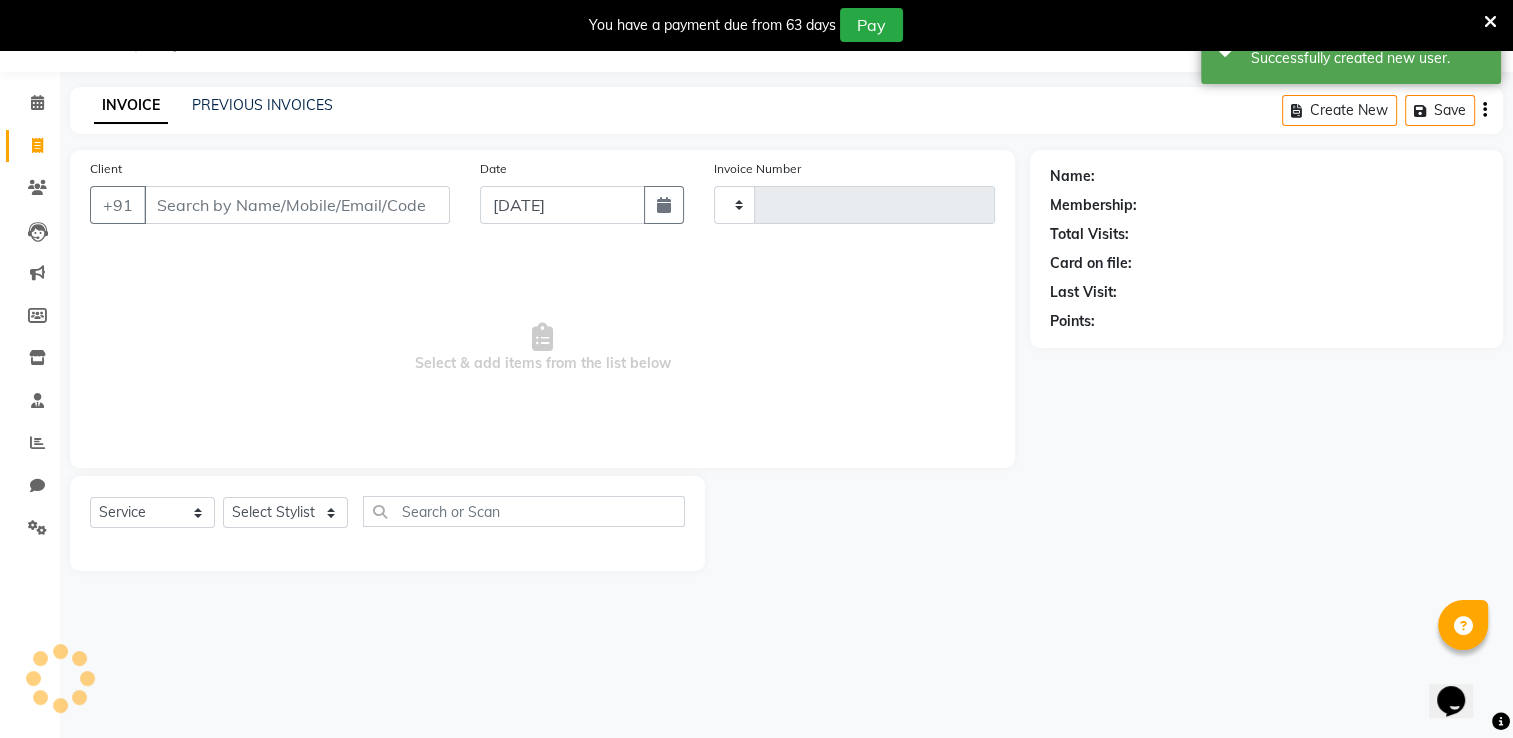 type on "0035" 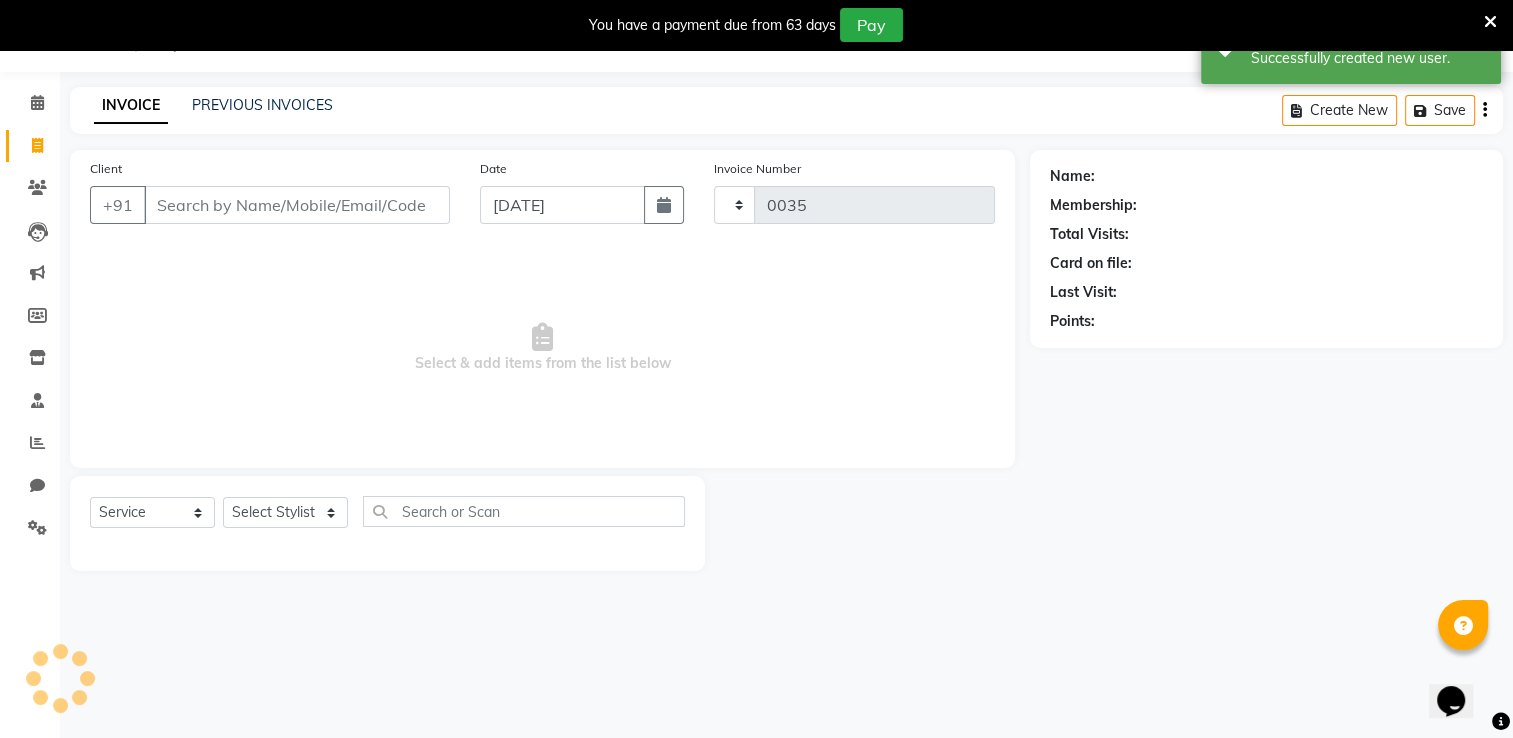 select on "8092" 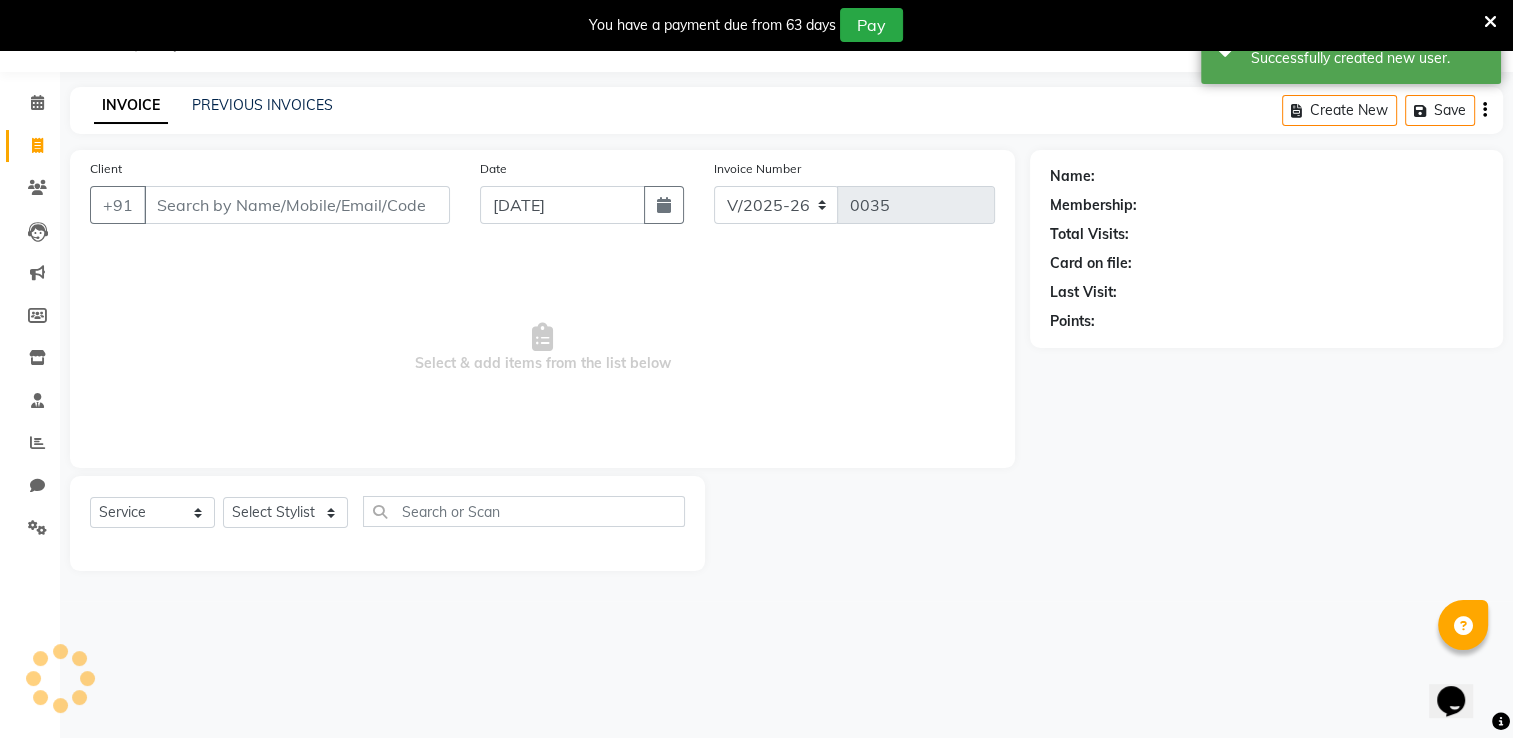 select on "84335" 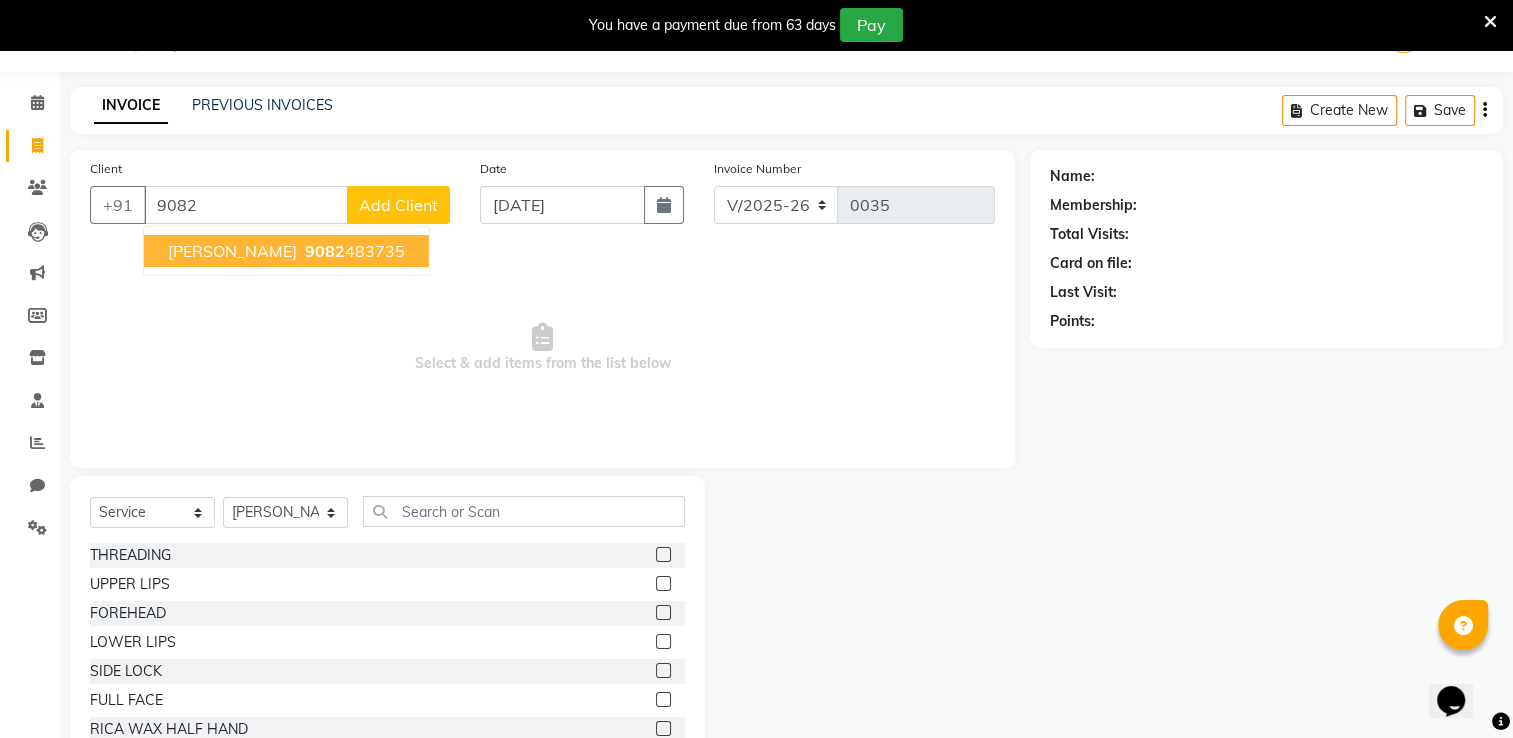 click on "[PERSON_NAME]" at bounding box center (232, 251) 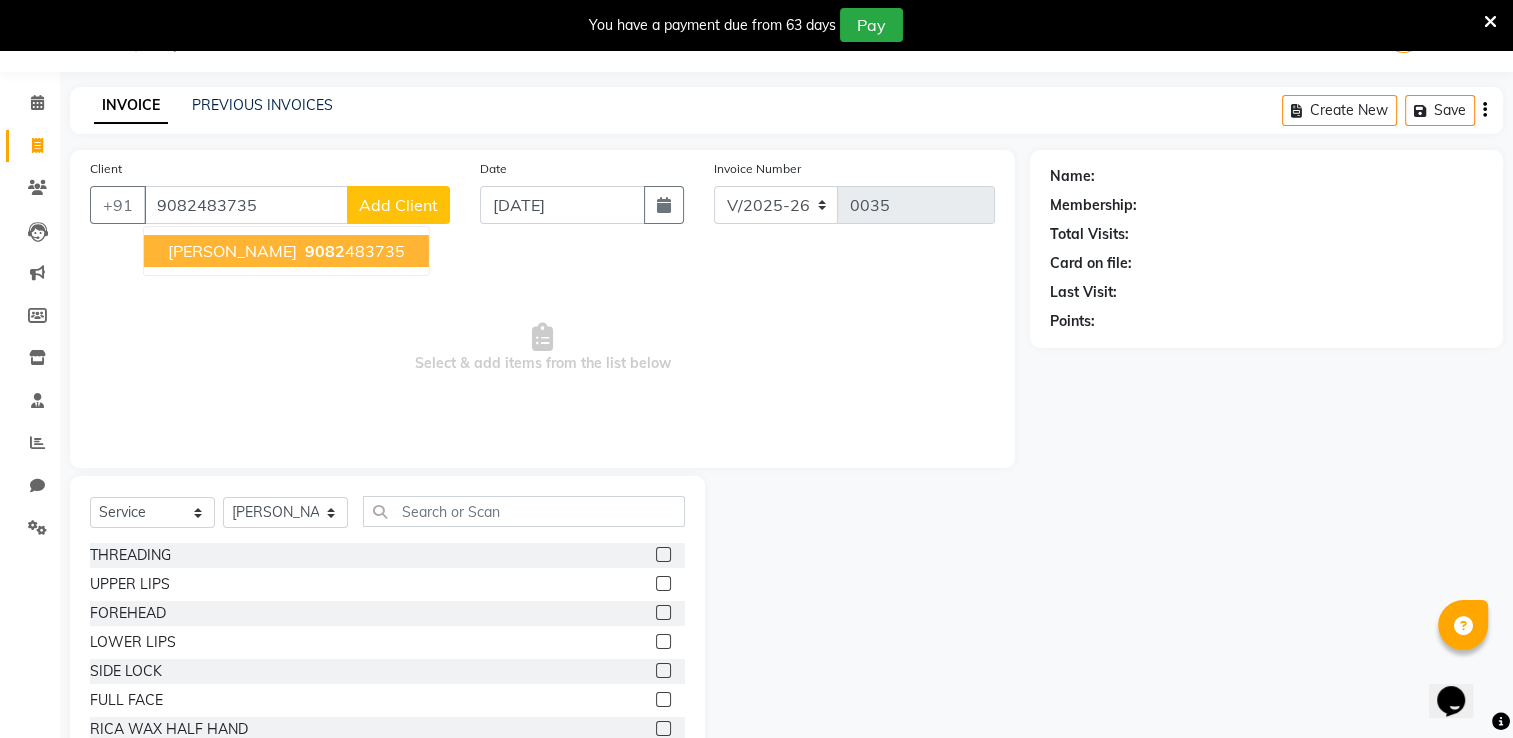 type on "9082483735" 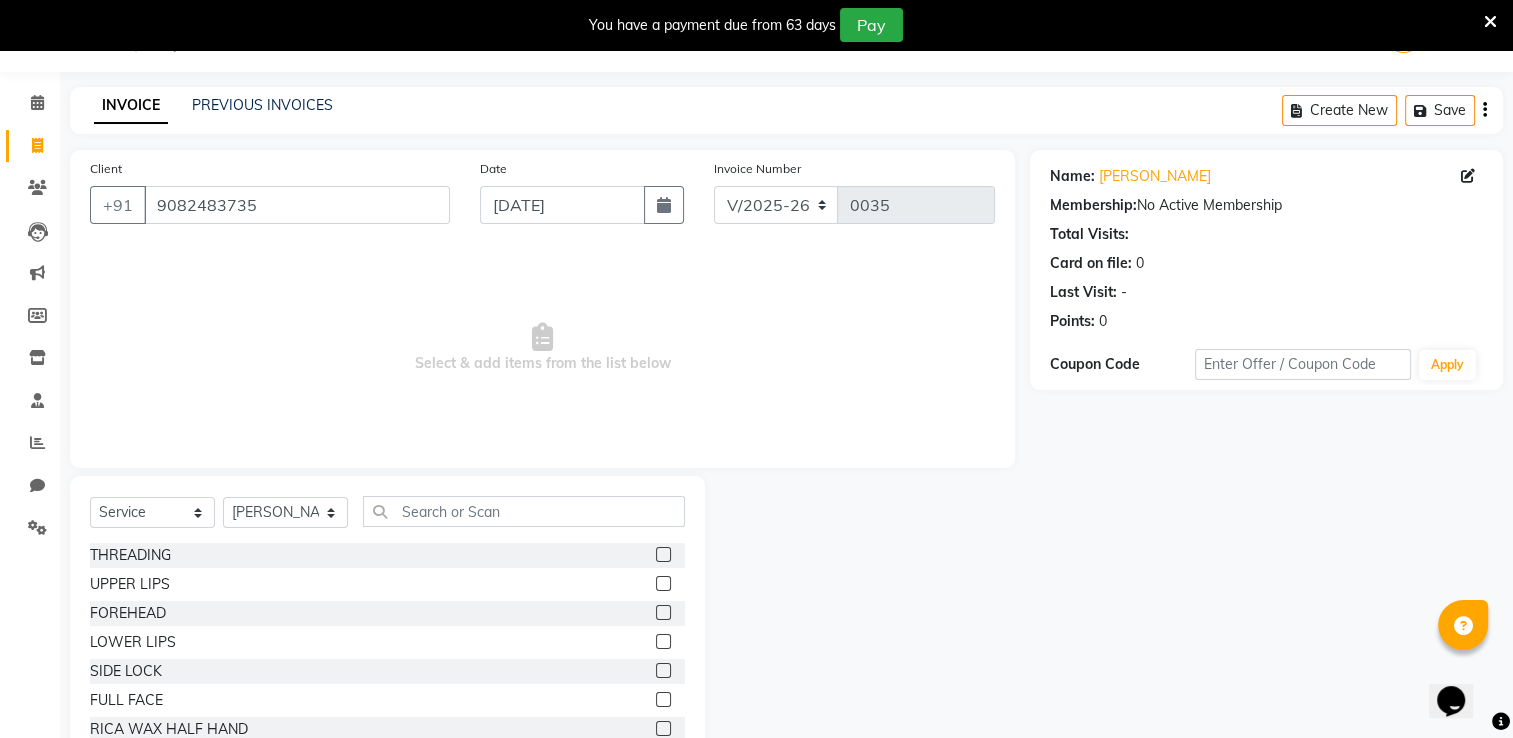 click 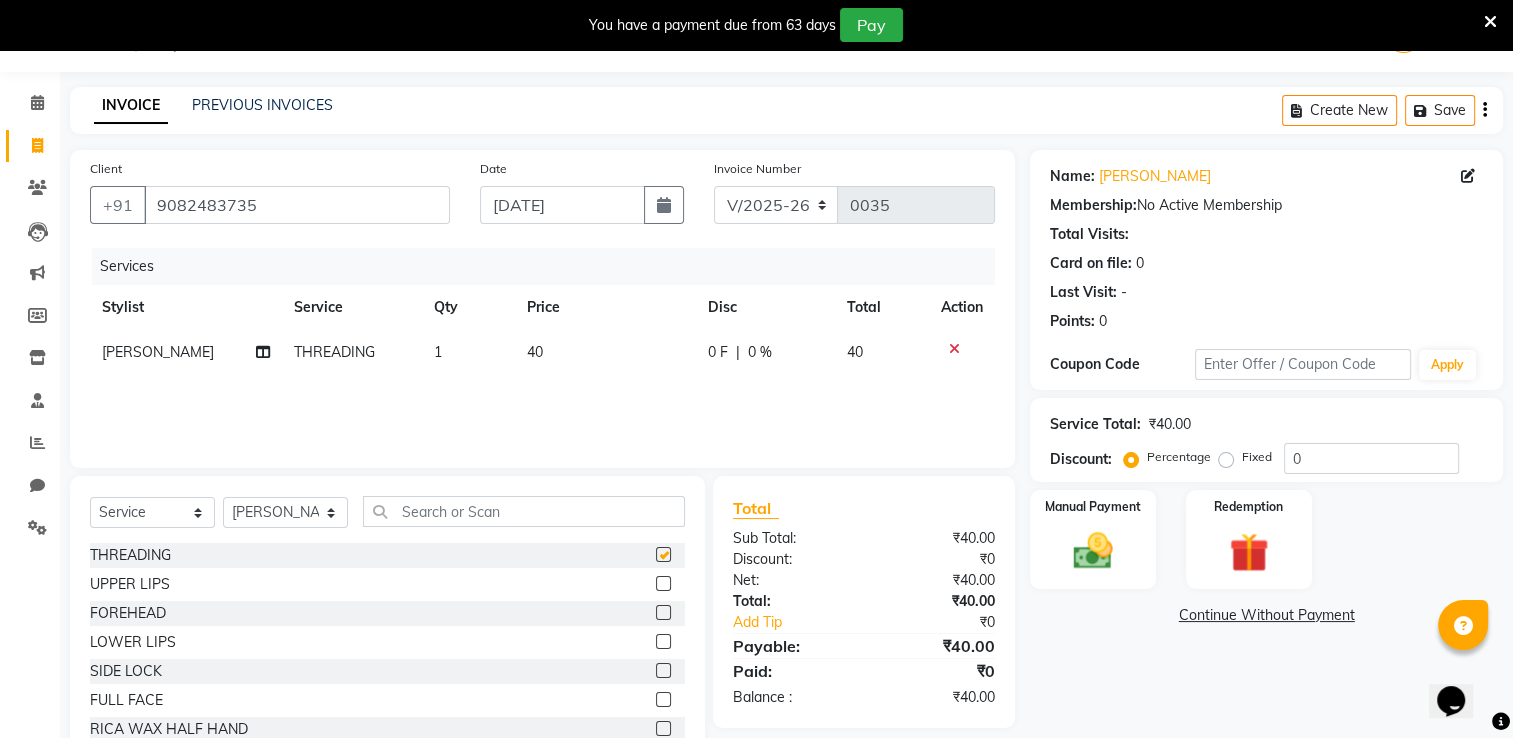 checkbox on "false" 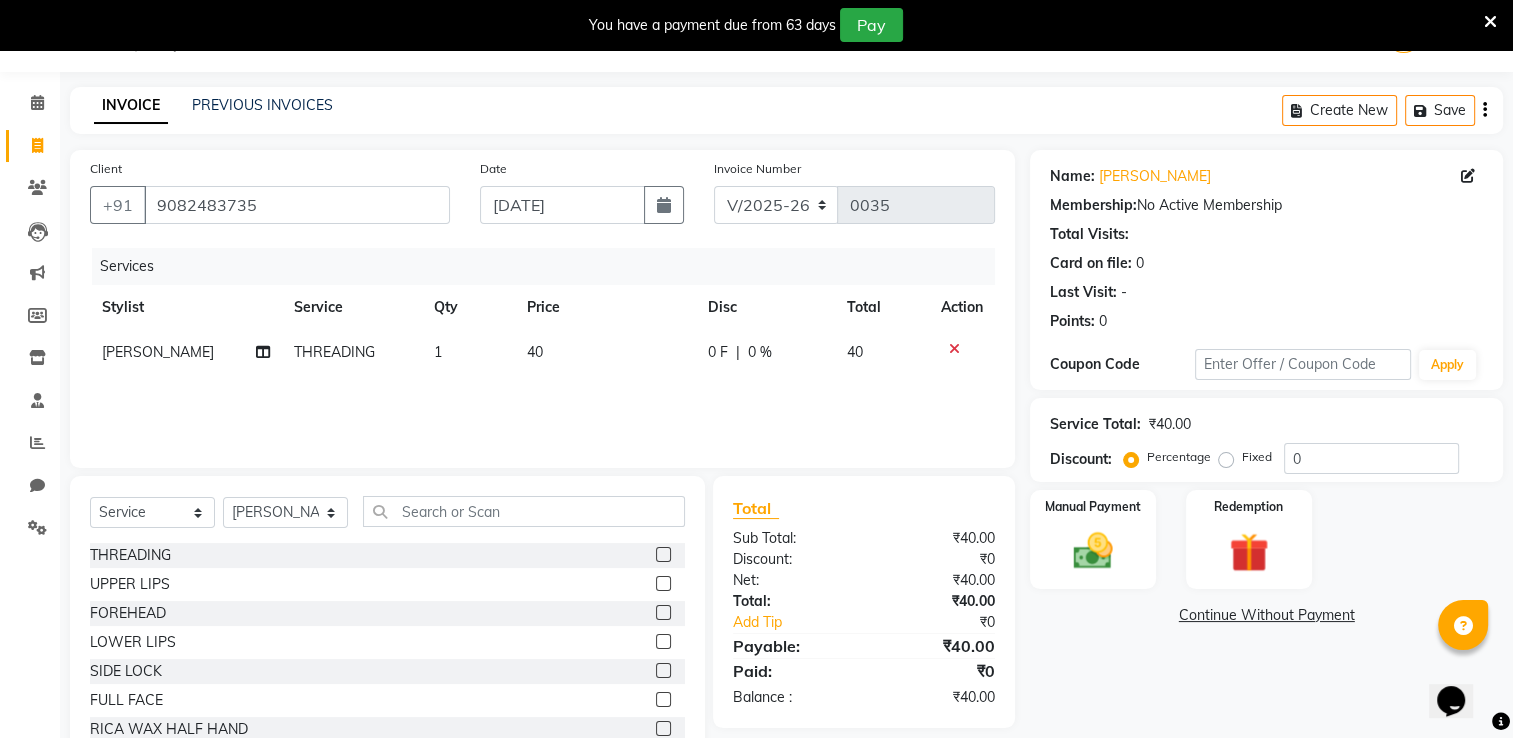 scroll, scrollTop: 40, scrollLeft: 0, axis: vertical 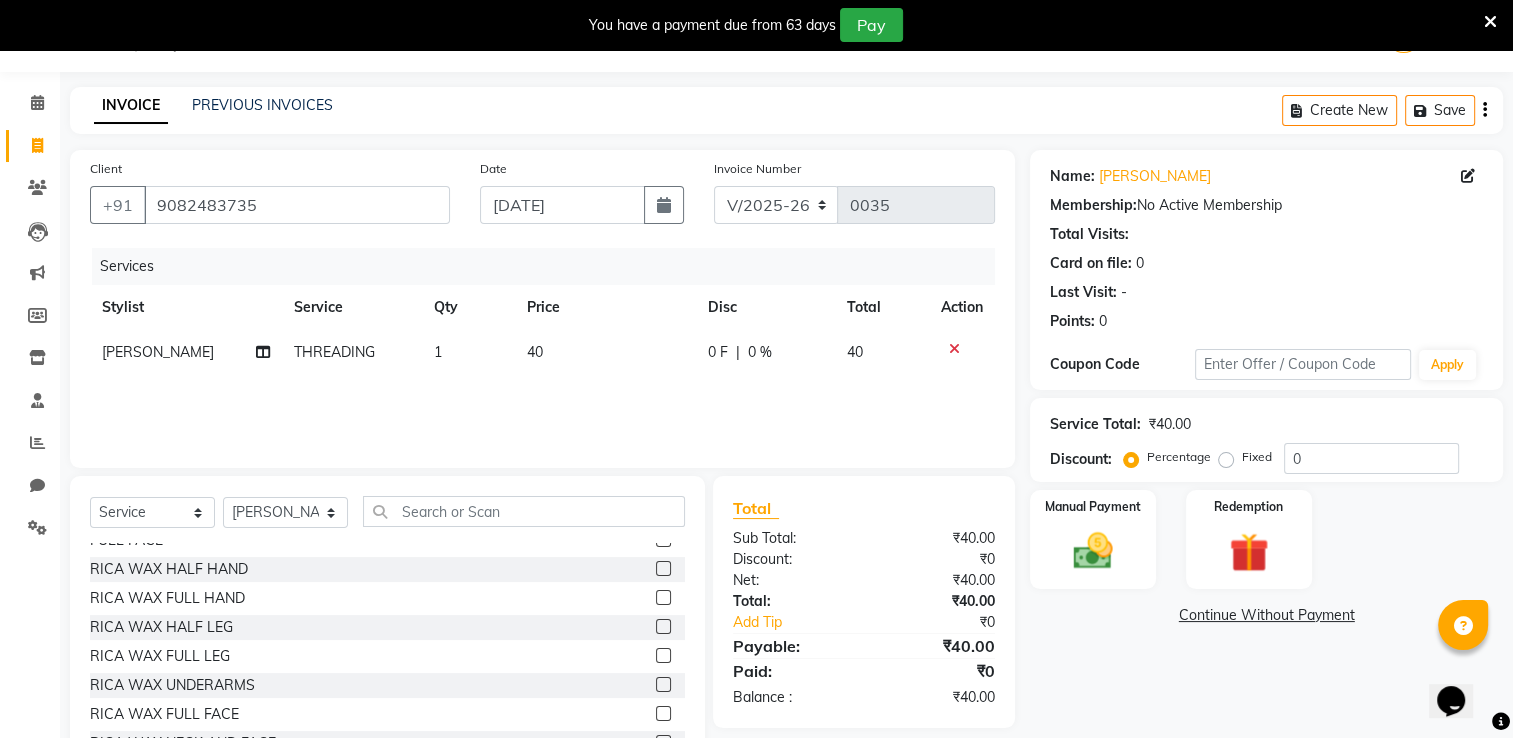 click 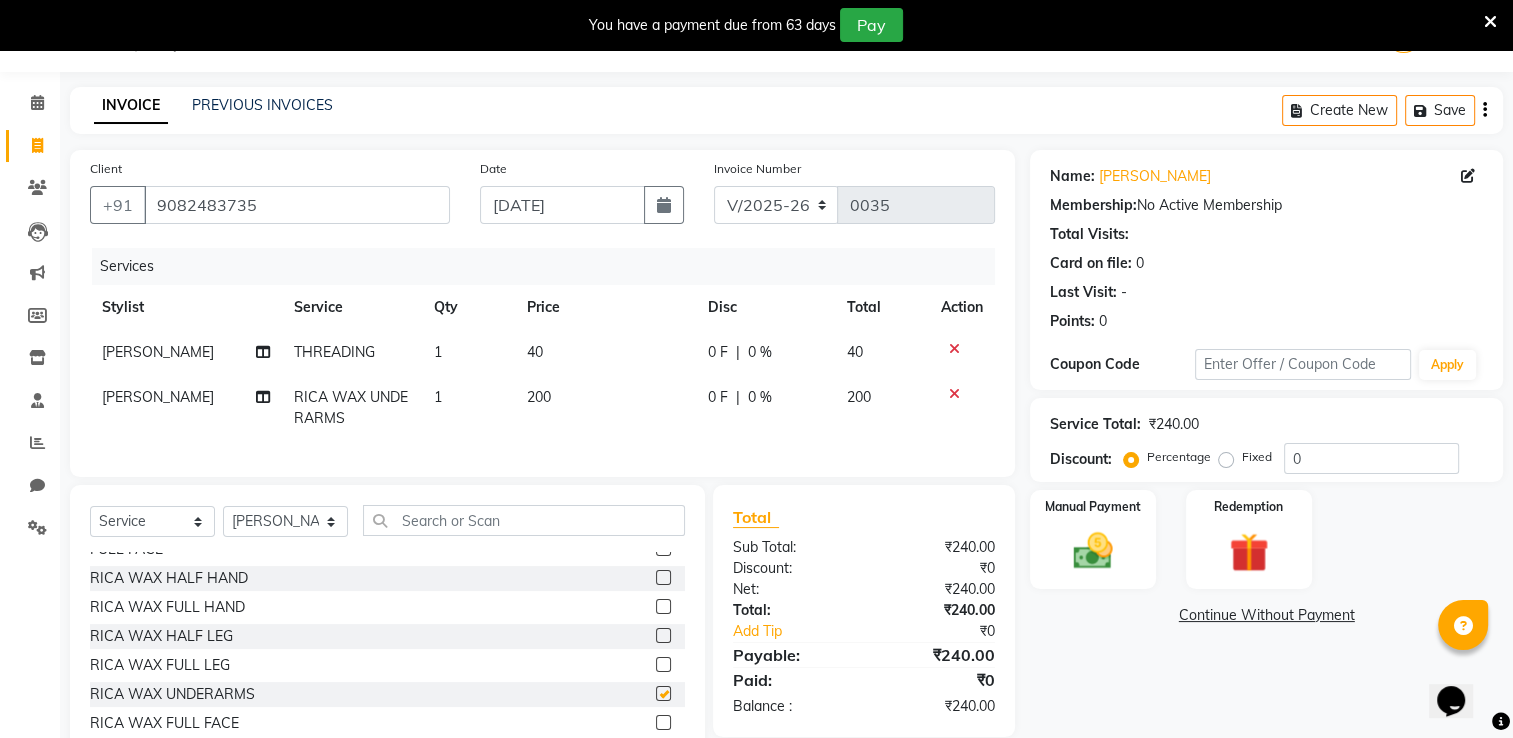 checkbox on "false" 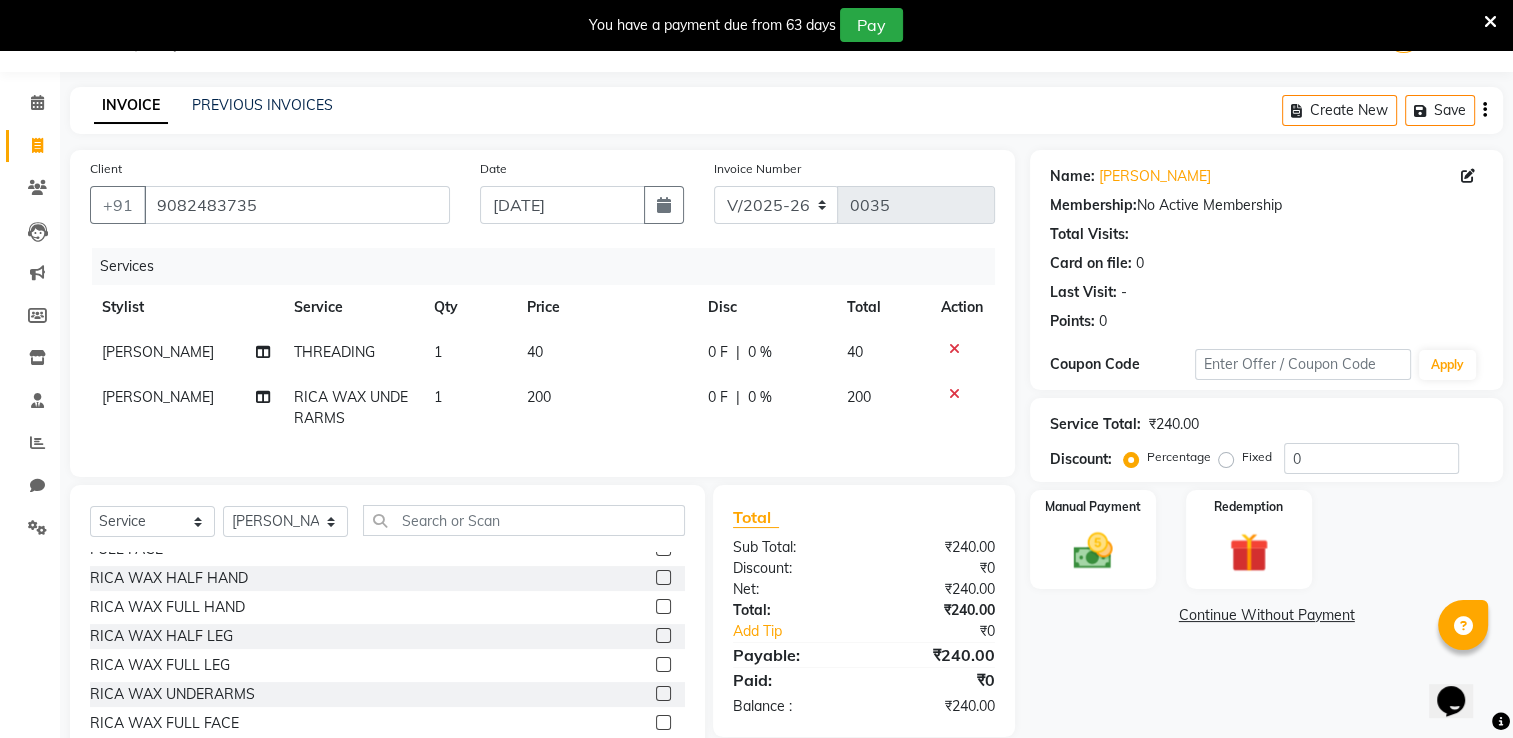 click 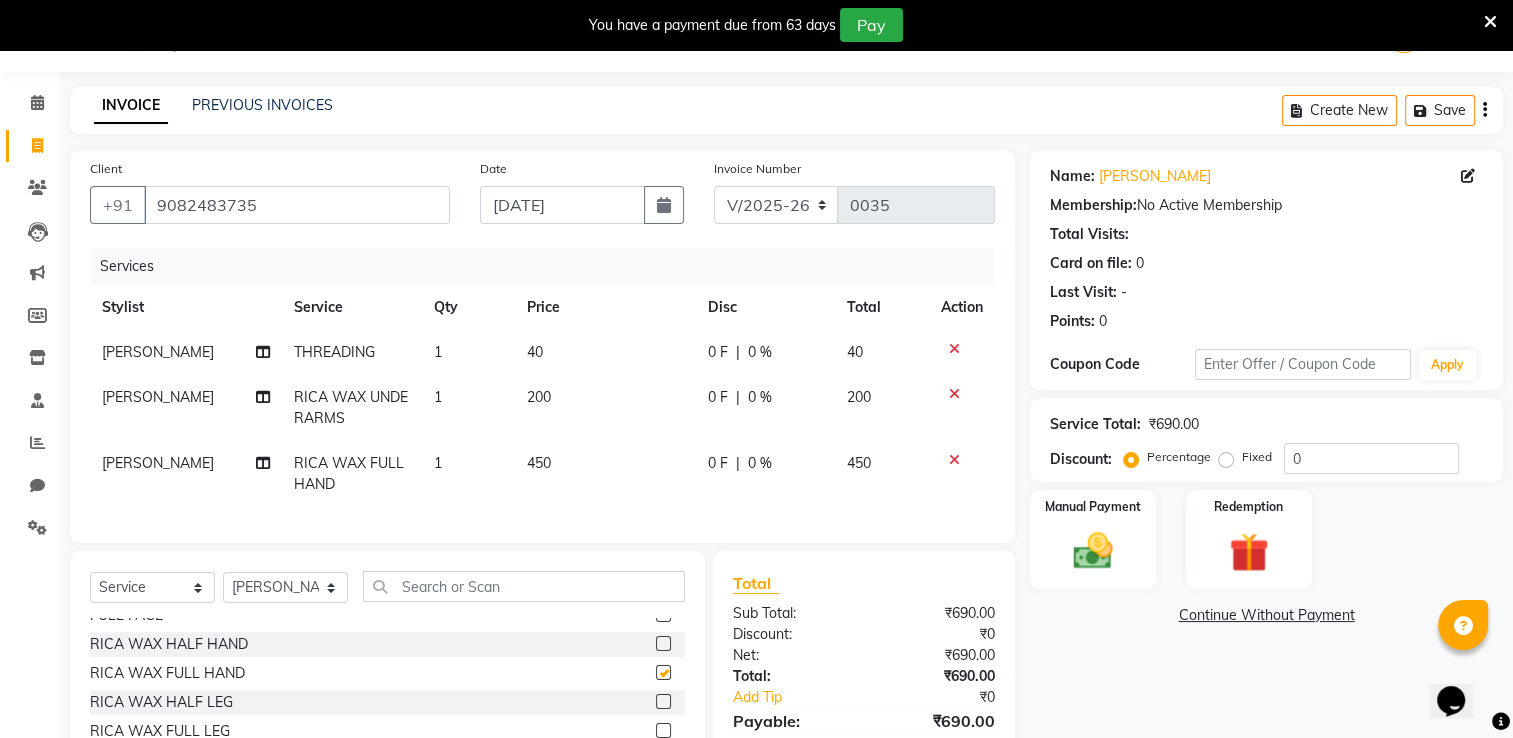 checkbox on "false" 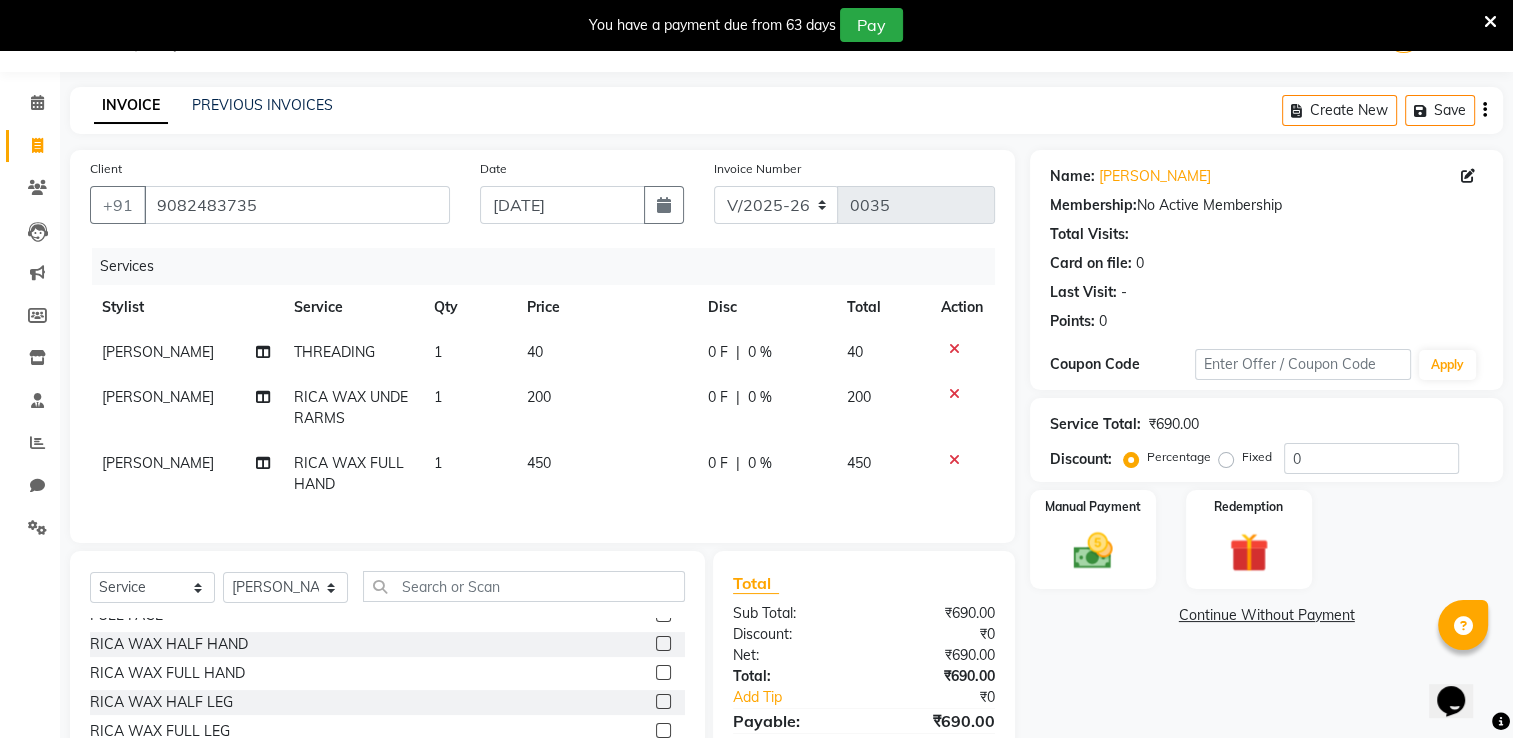 click 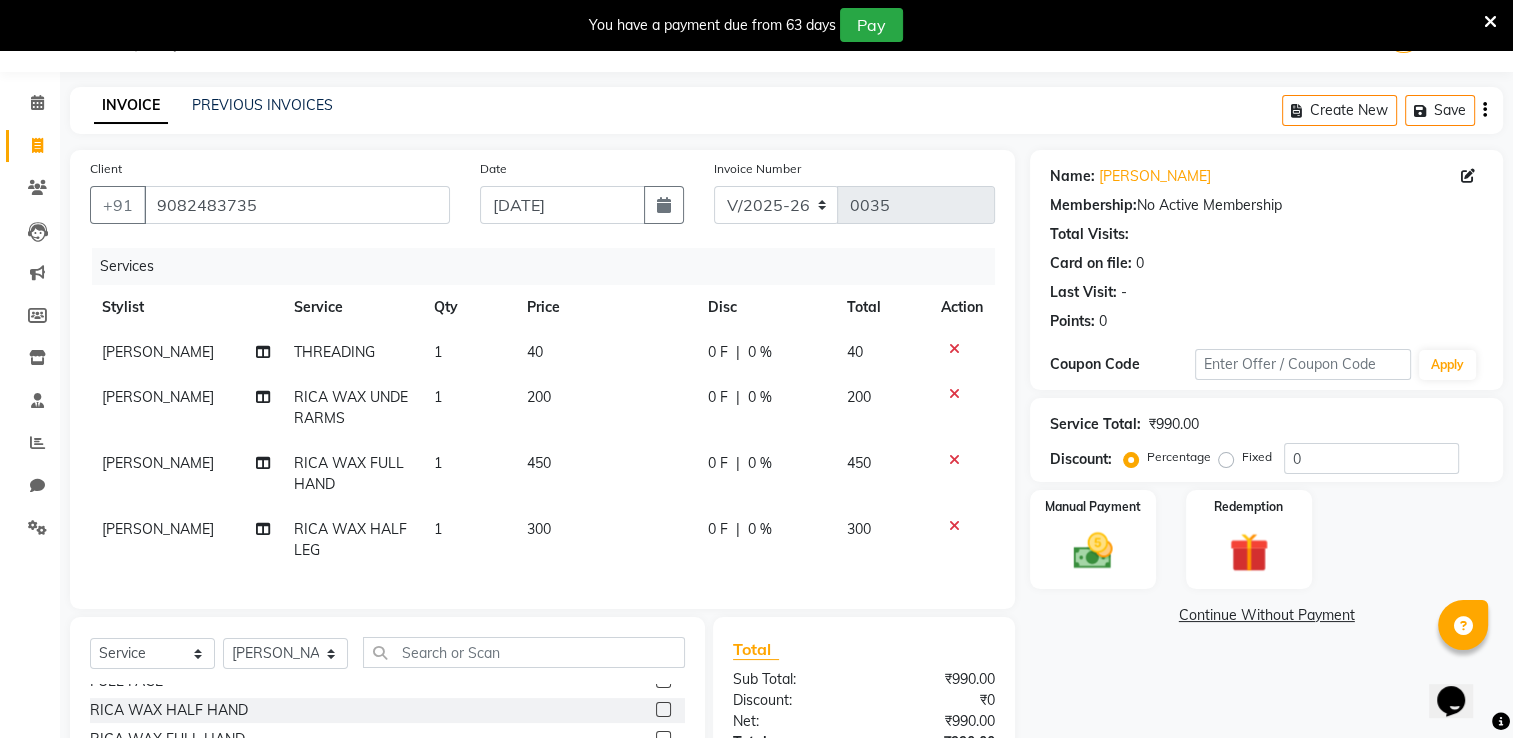 checkbox on "false" 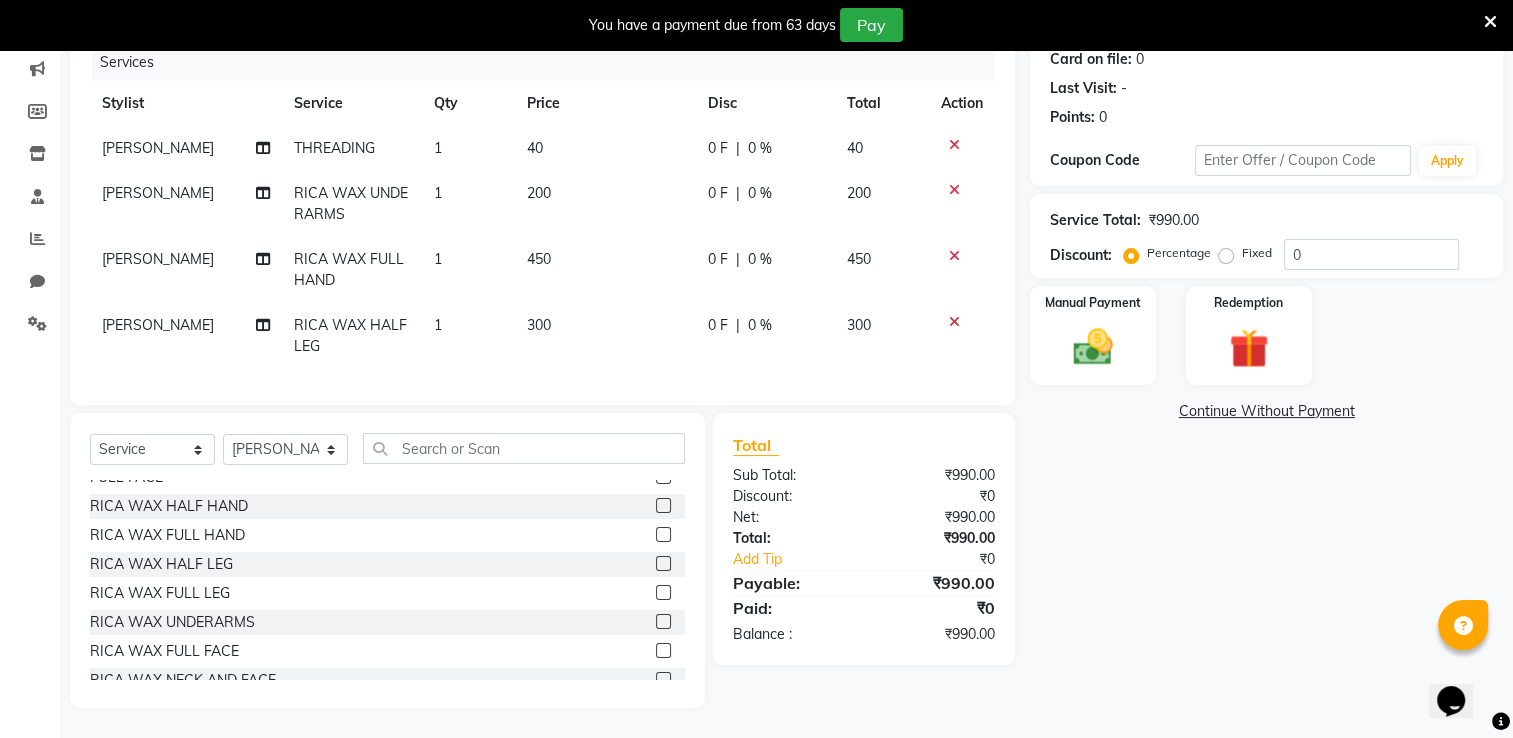 scroll, scrollTop: 269, scrollLeft: 0, axis: vertical 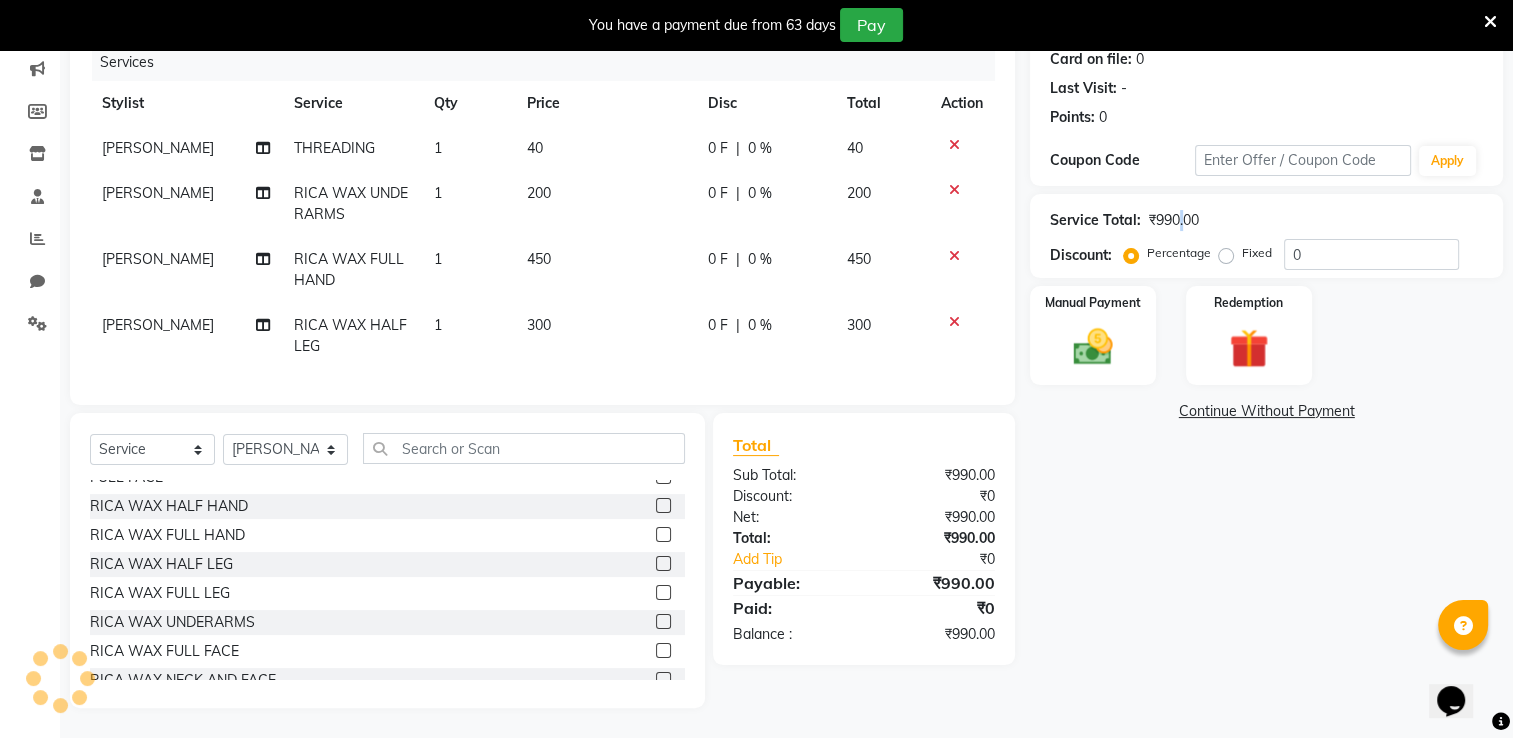 drag, startPoint x: 1181, startPoint y: 199, endPoint x: 1174, endPoint y: 190, distance: 11.401754 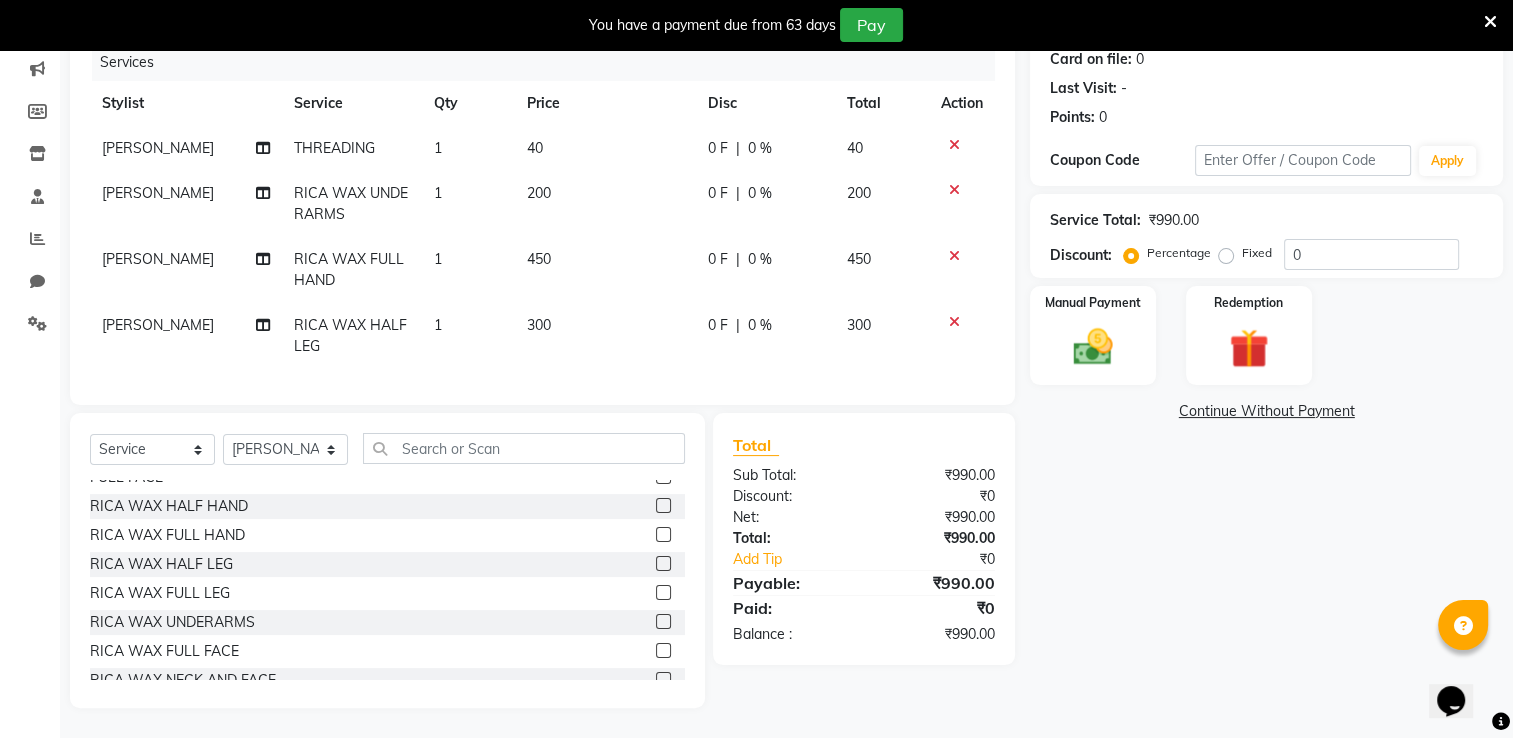 drag, startPoint x: 1174, startPoint y: 190, endPoint x: 1152, endPoint y: 118, distance: 75.28612 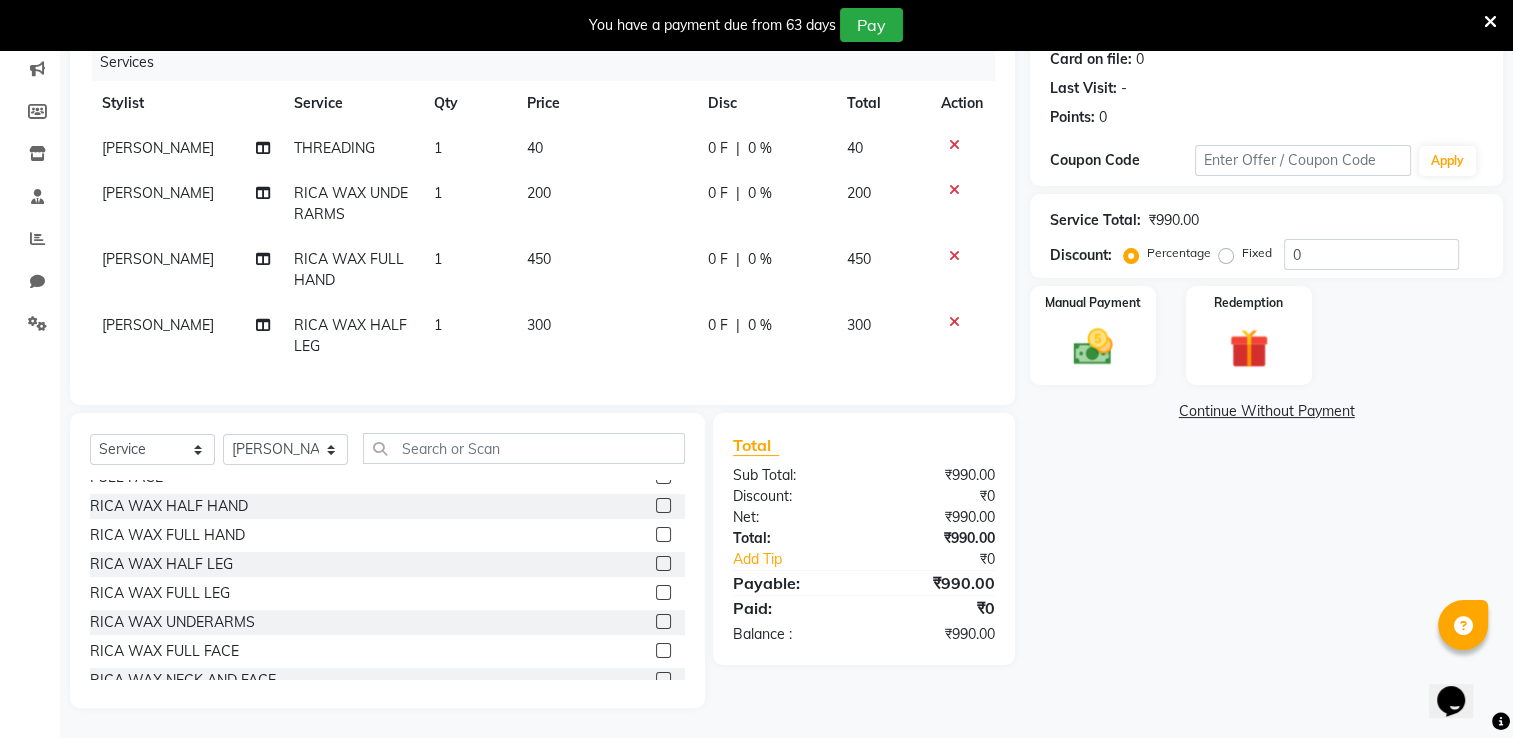click on "₹990.00" 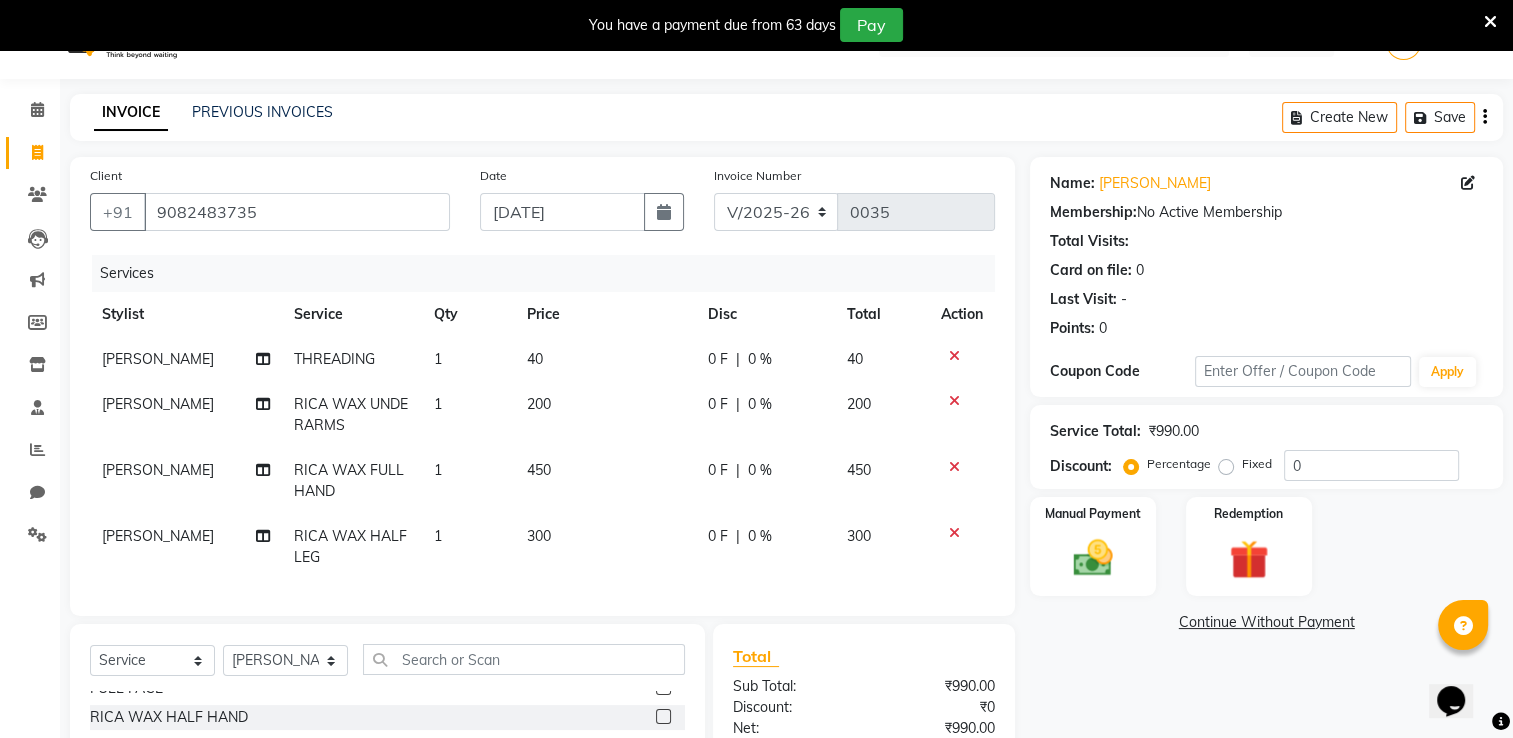 scroll, scrollTop: 0, scrollLeft: 0, axis: both 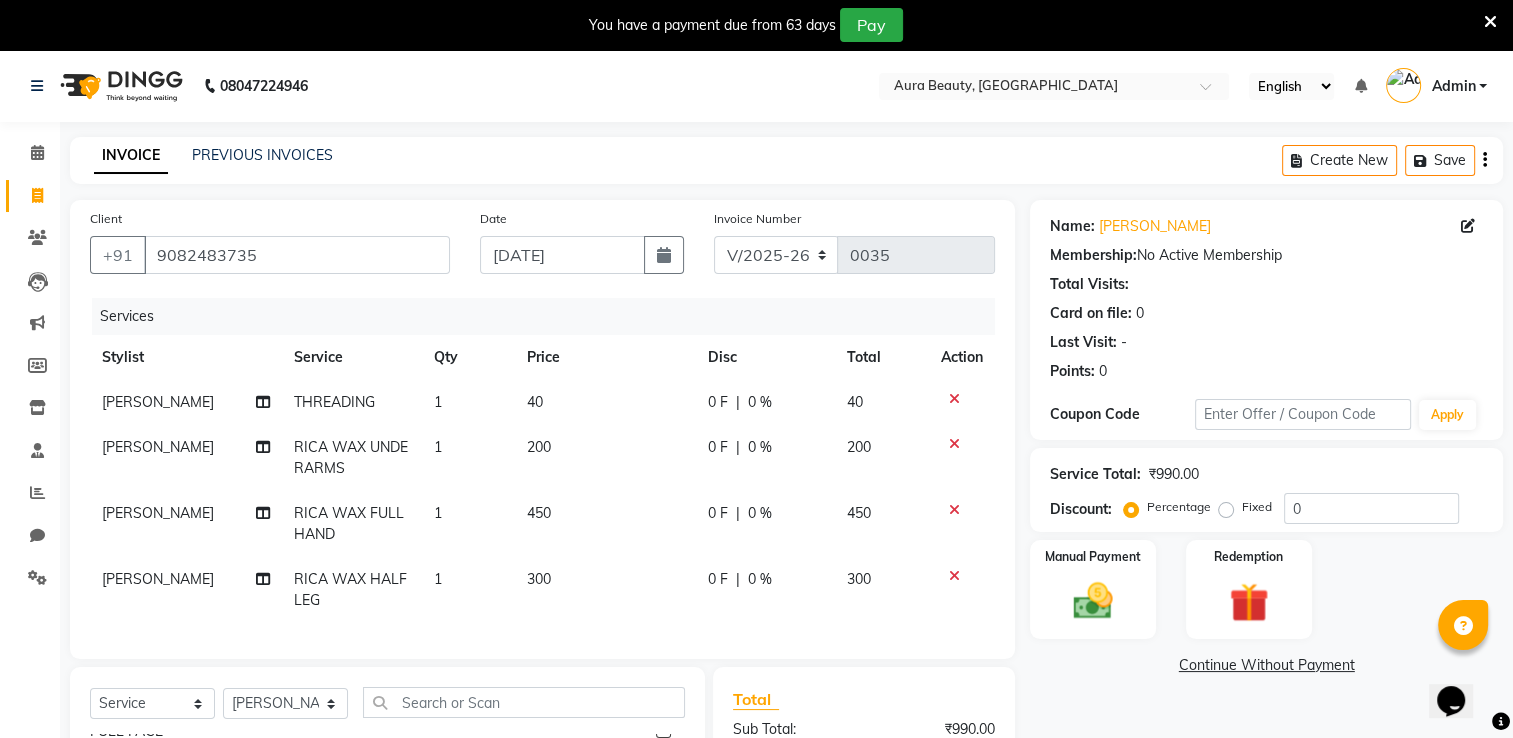 click 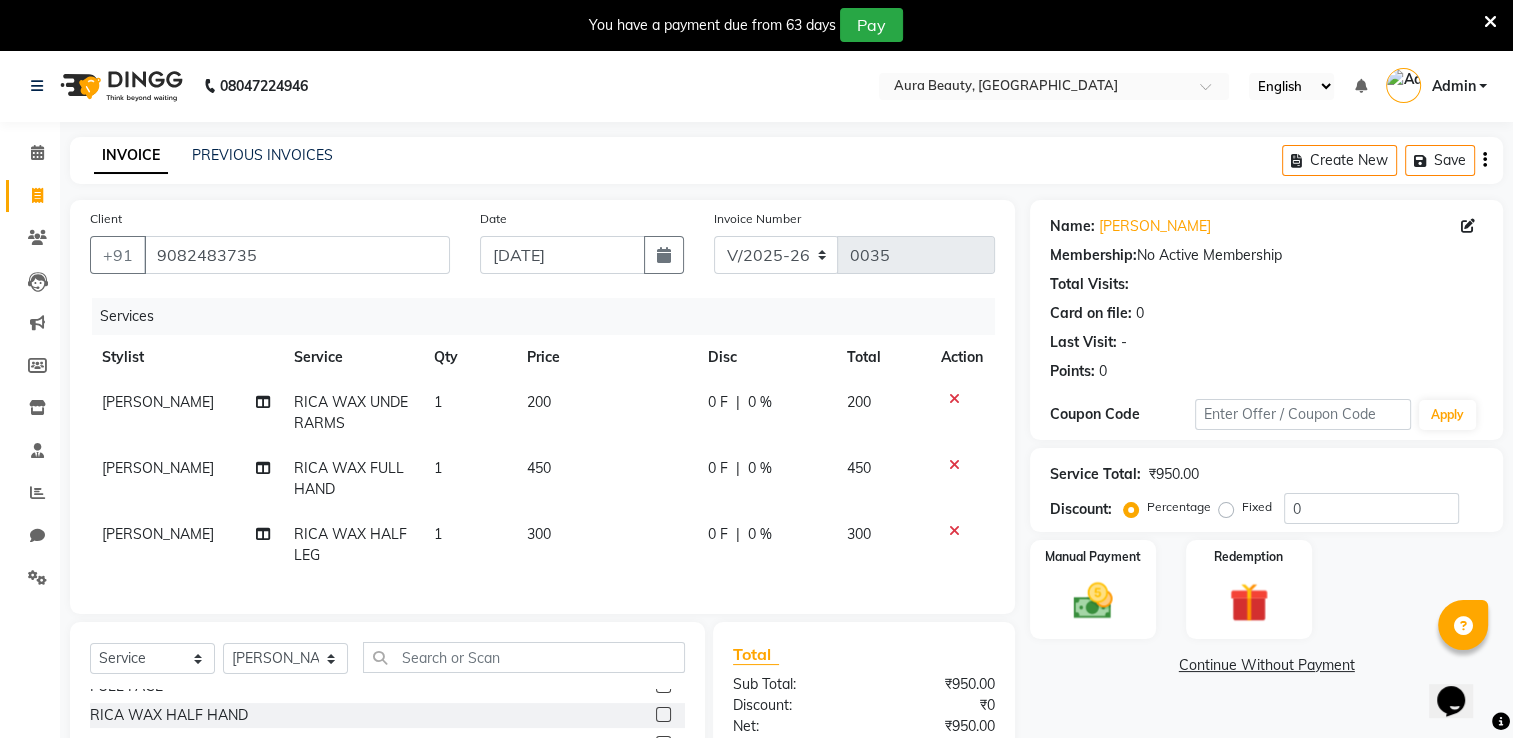 click 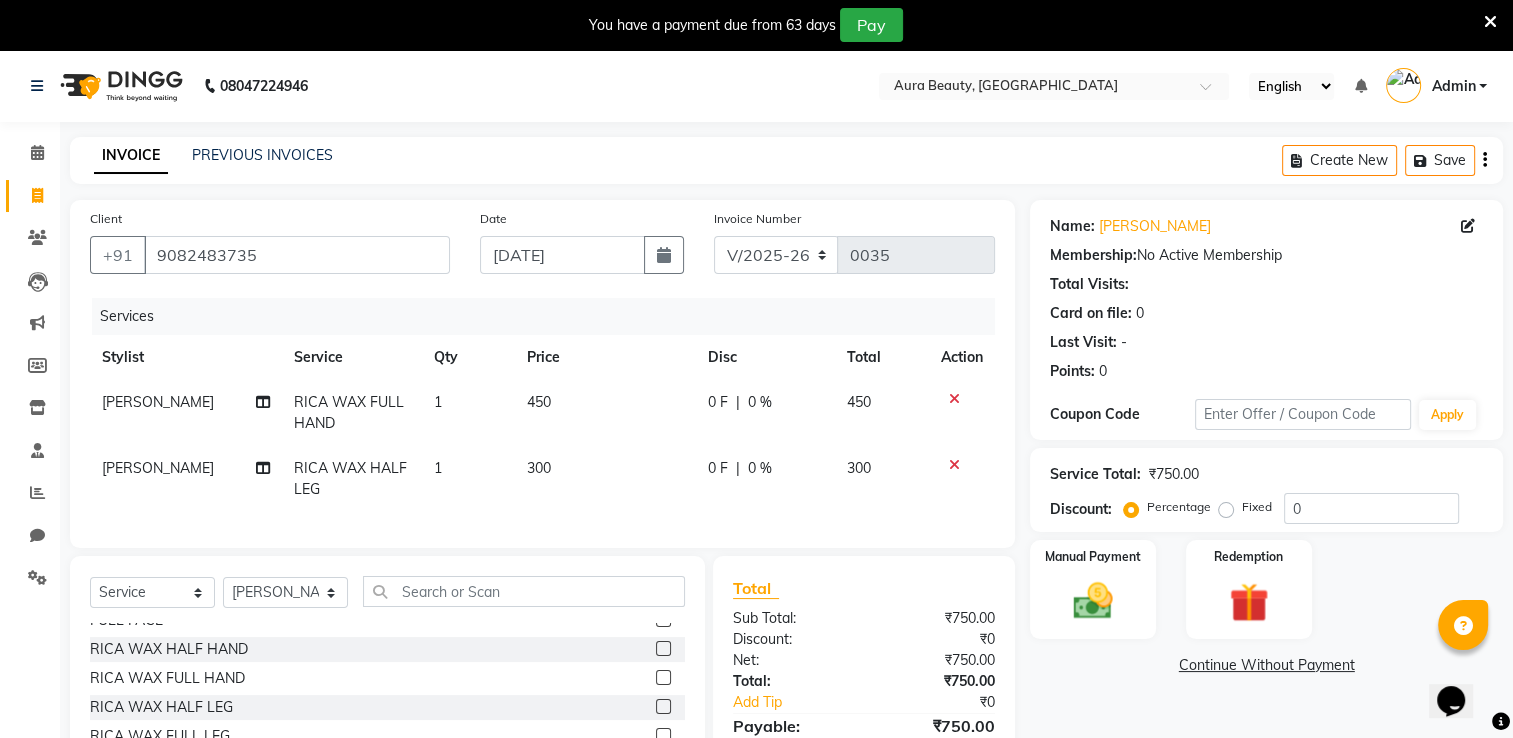 click 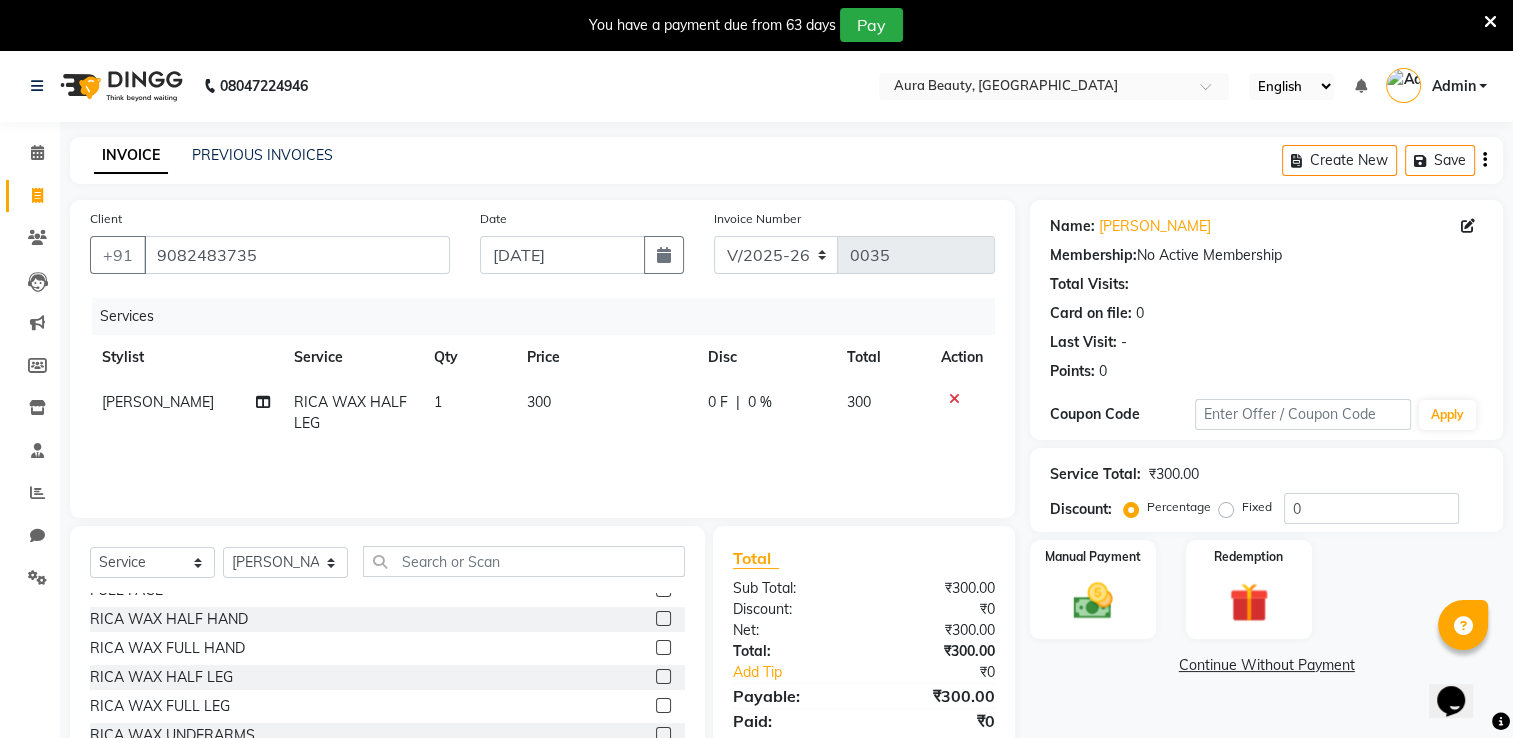 click 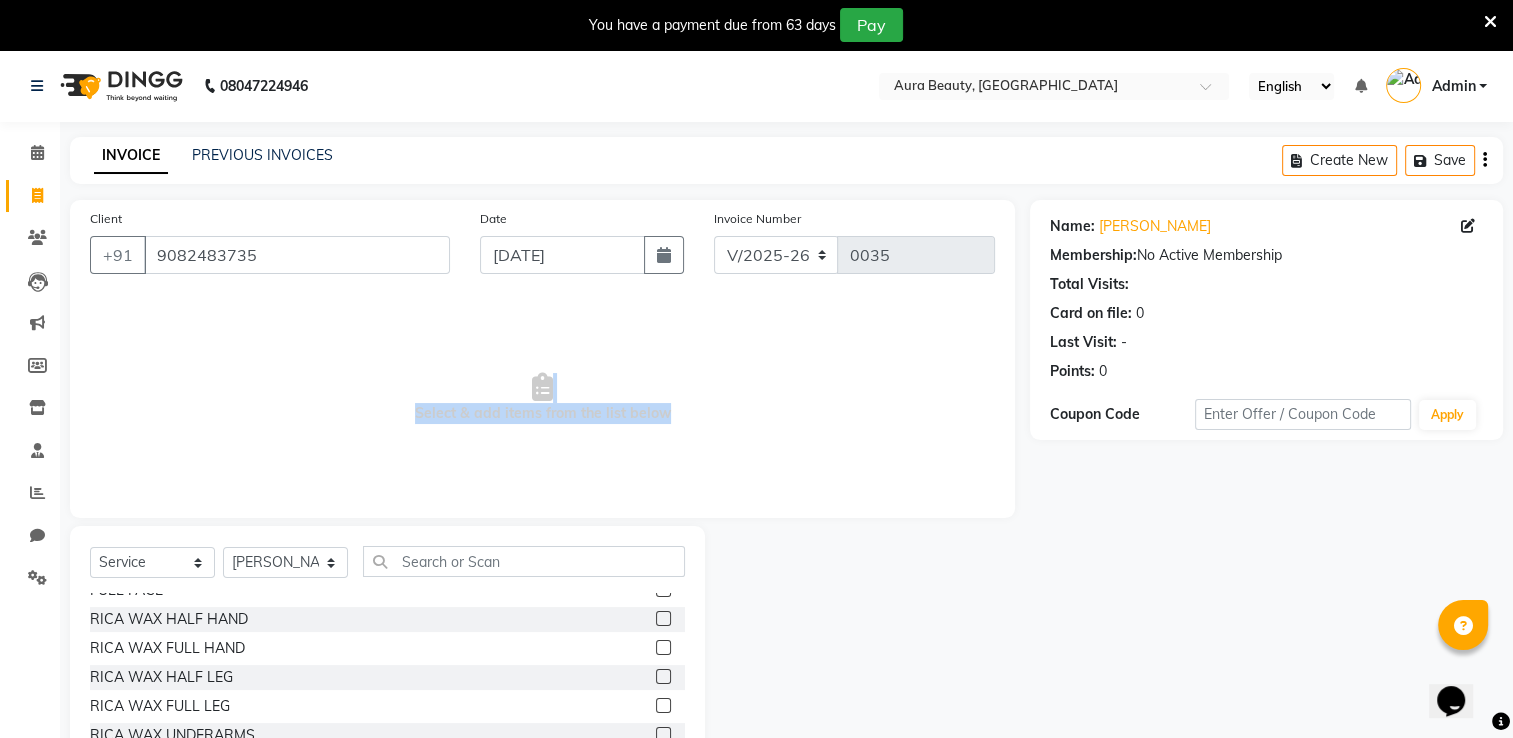 click on "Select & add items from the list below" at bounding box center (542, 398) 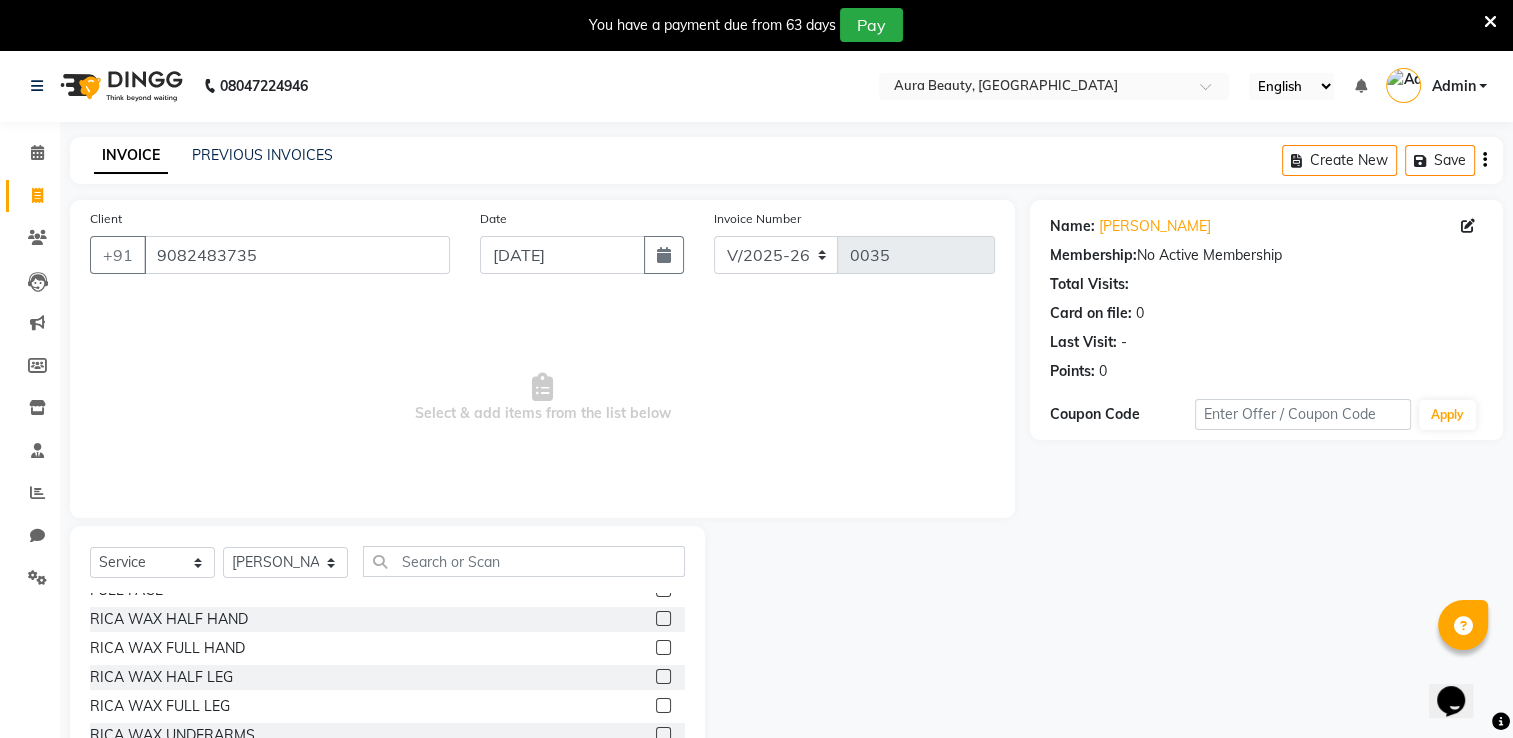 click on "Select & add items from the list below" at bounding box center (542, 398) 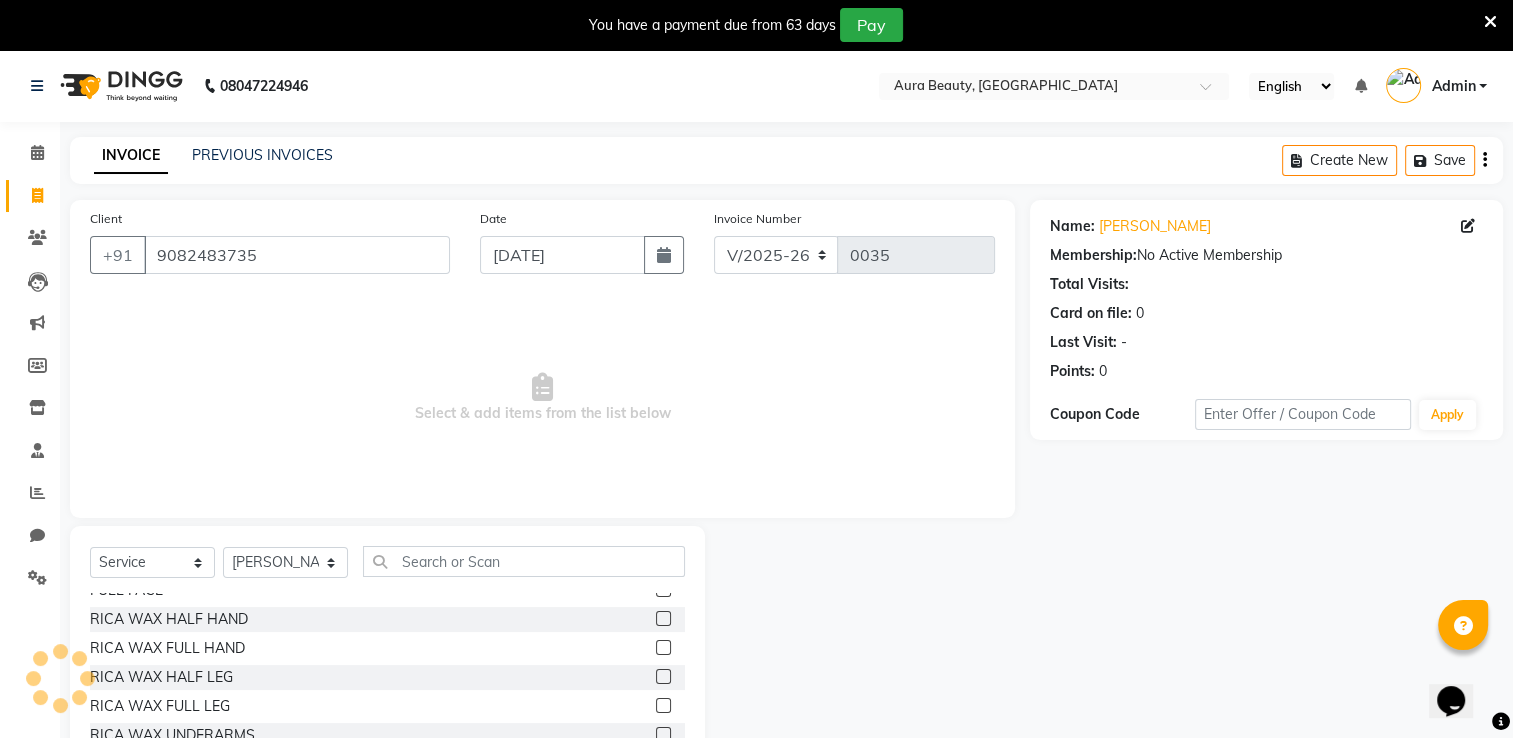 click on "Select & add items from the list below" at bounding box center [542, 398] 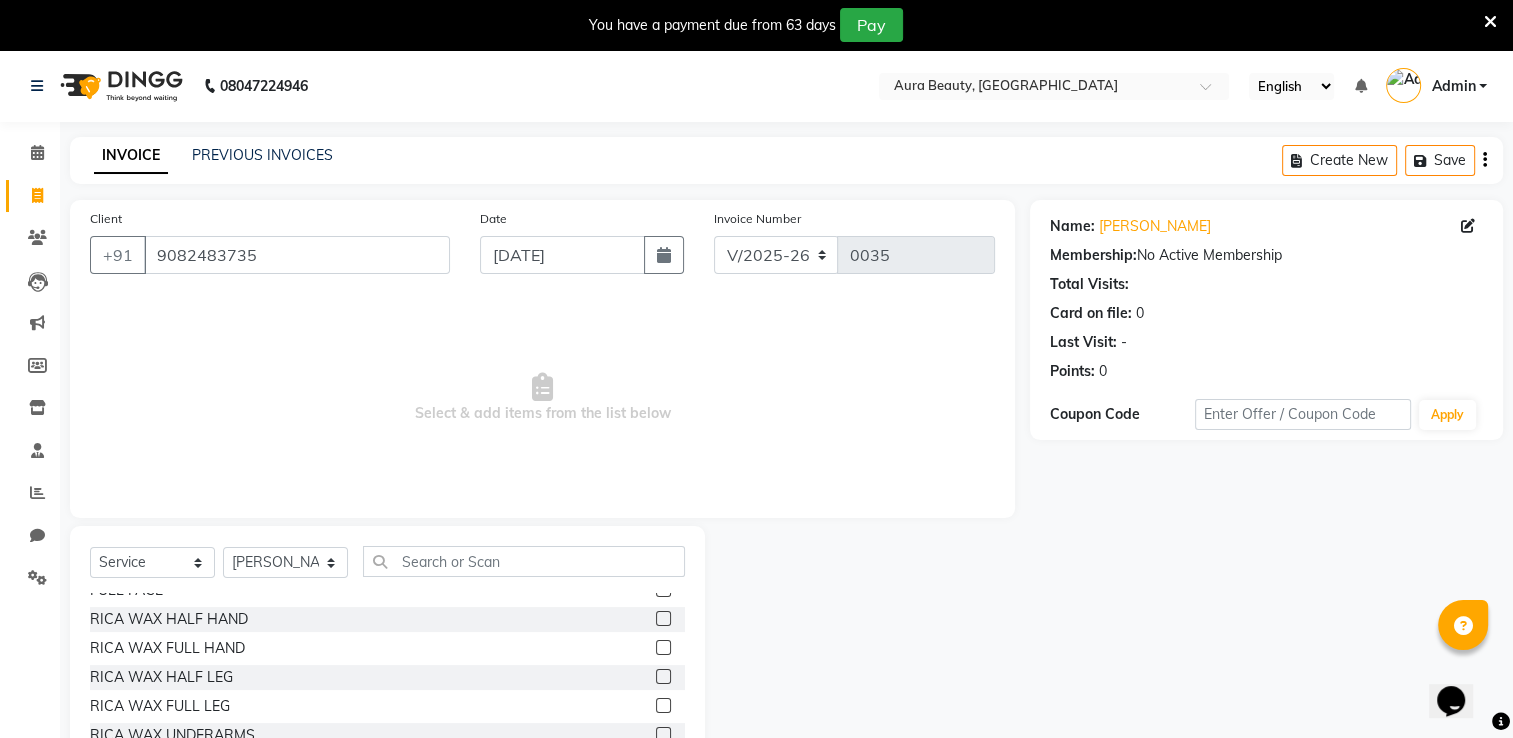 drag, startPoint x: 656, startPoint y: 290, endPoint x: 1040, endPoint y: 154, distance: 407.37207 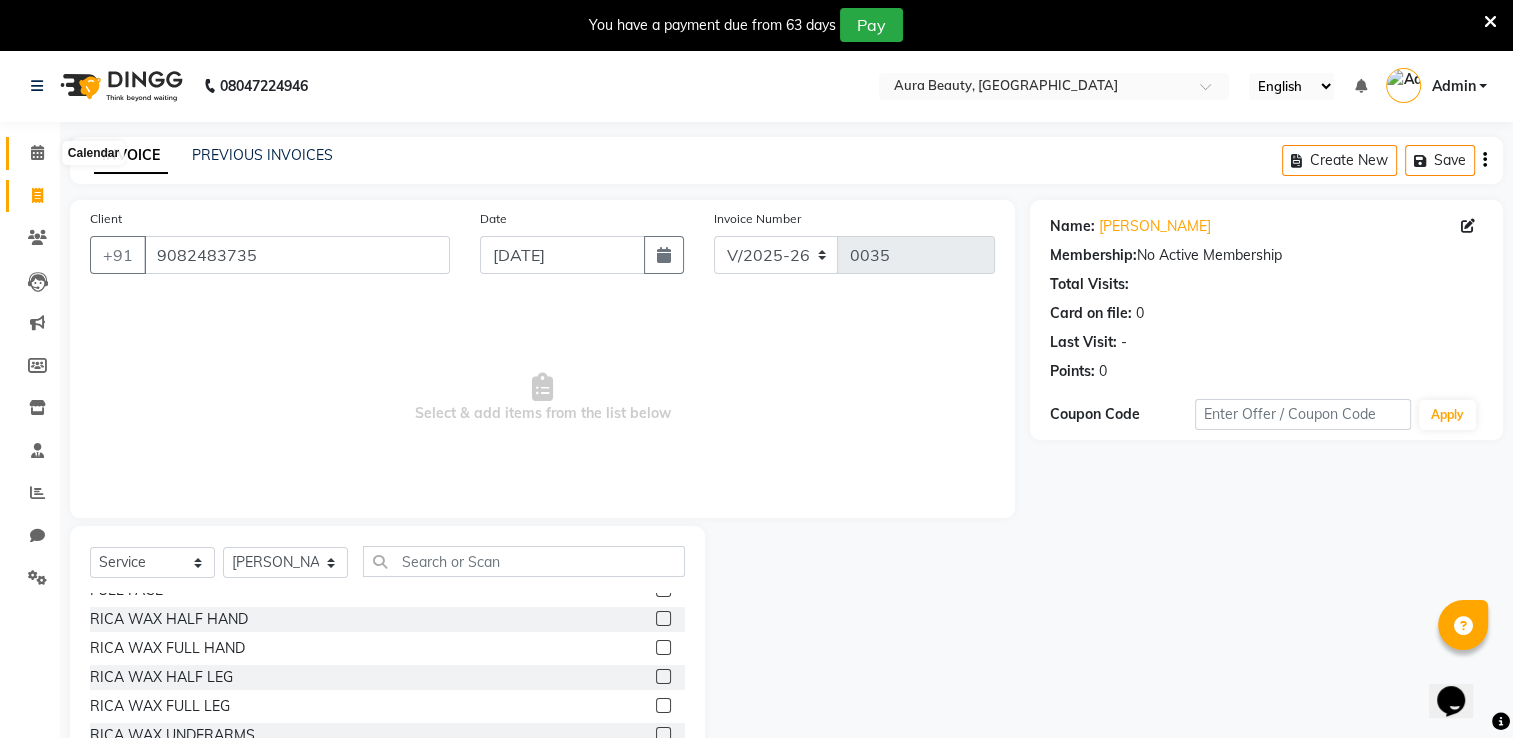 click 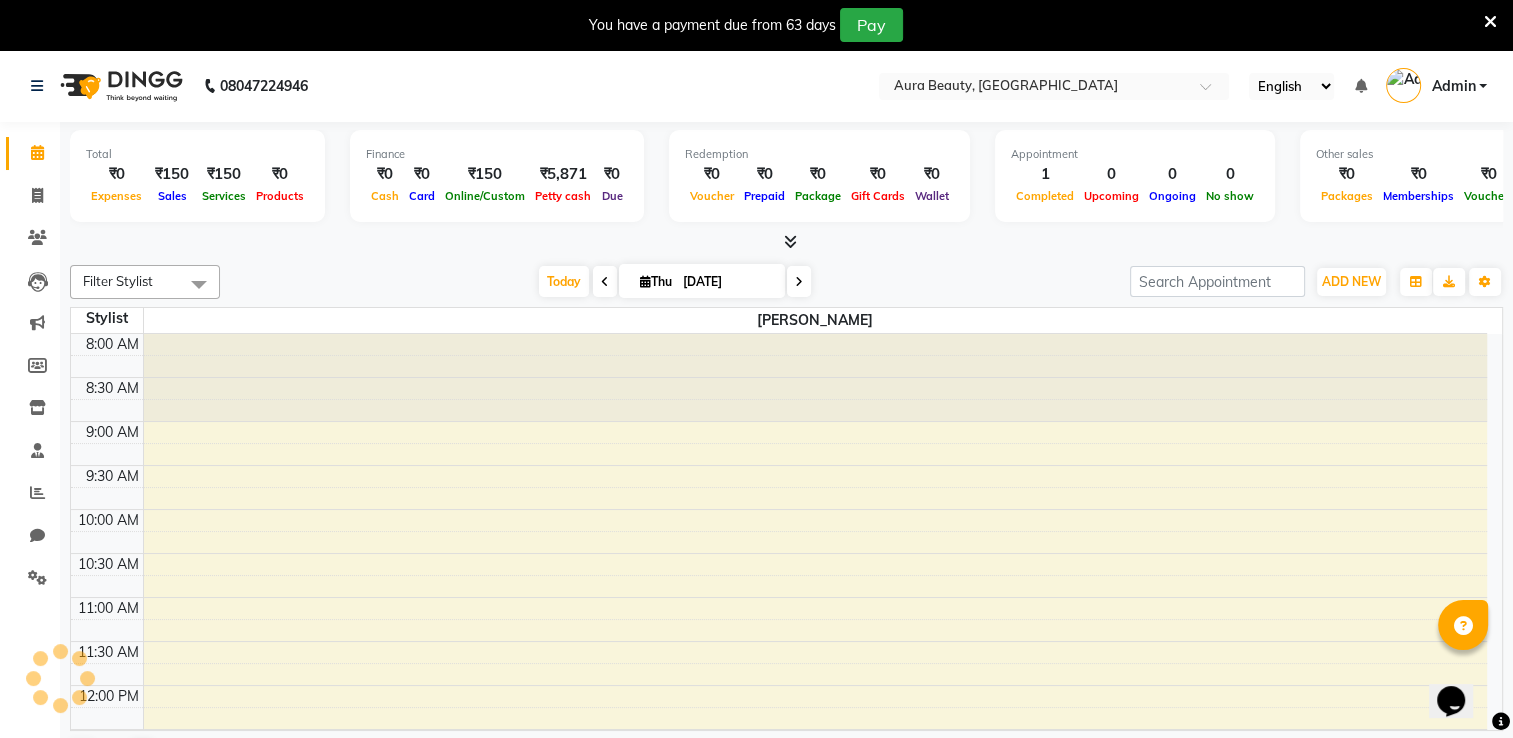 scroll, scrollTop: 0, scrollLeft: 0, axis: both 